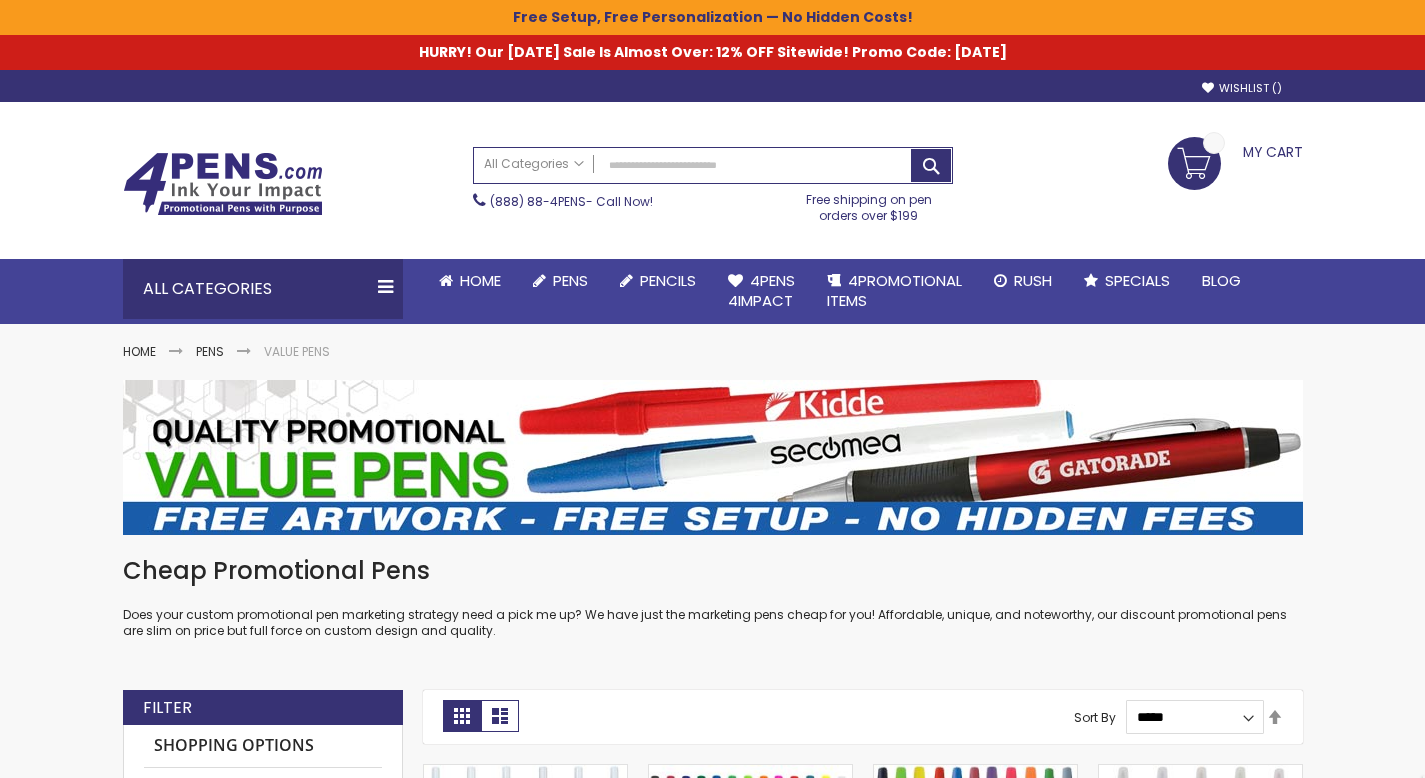 scroll, scrollTop: 586, scrollLeft: 0, axis: vertical 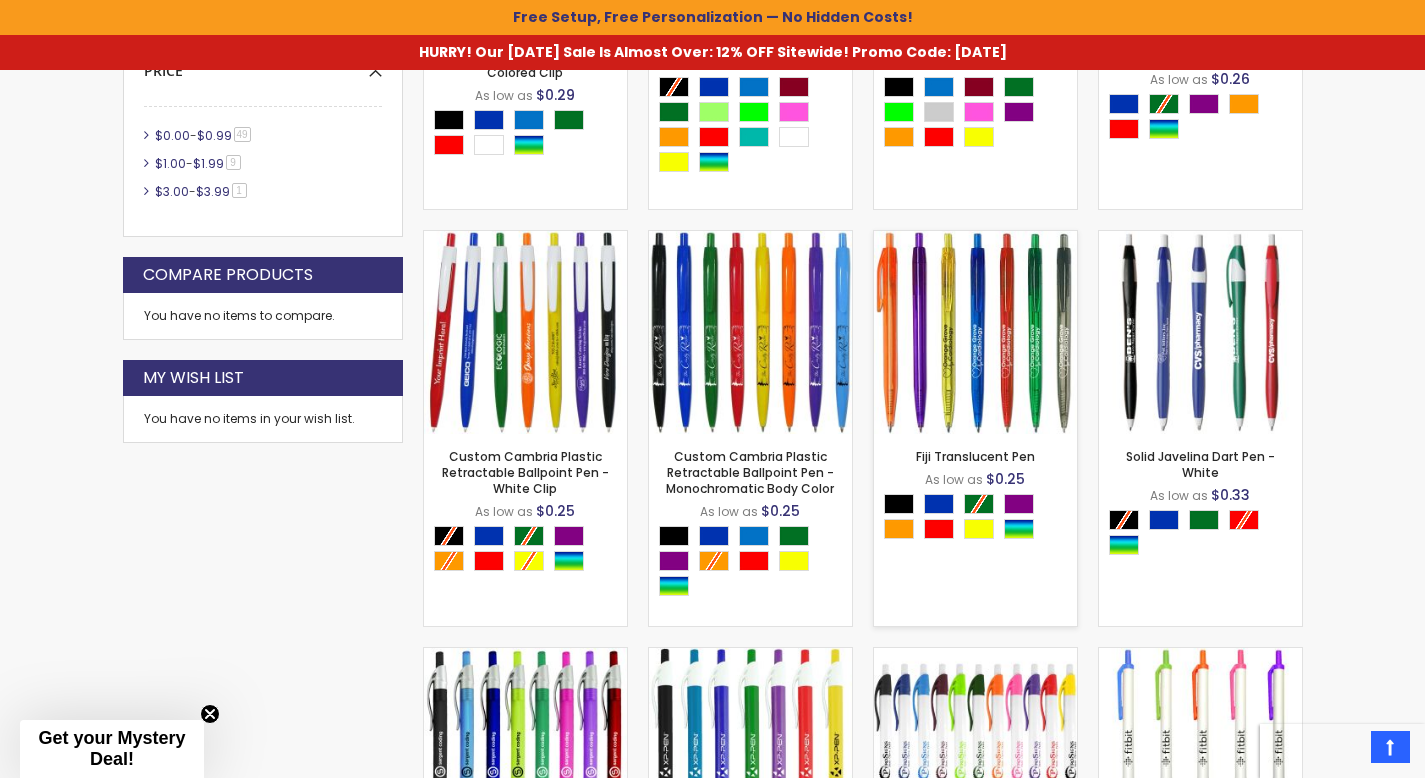 click on "-
**
+
Add to Cart" at bounding box center [975, 401] 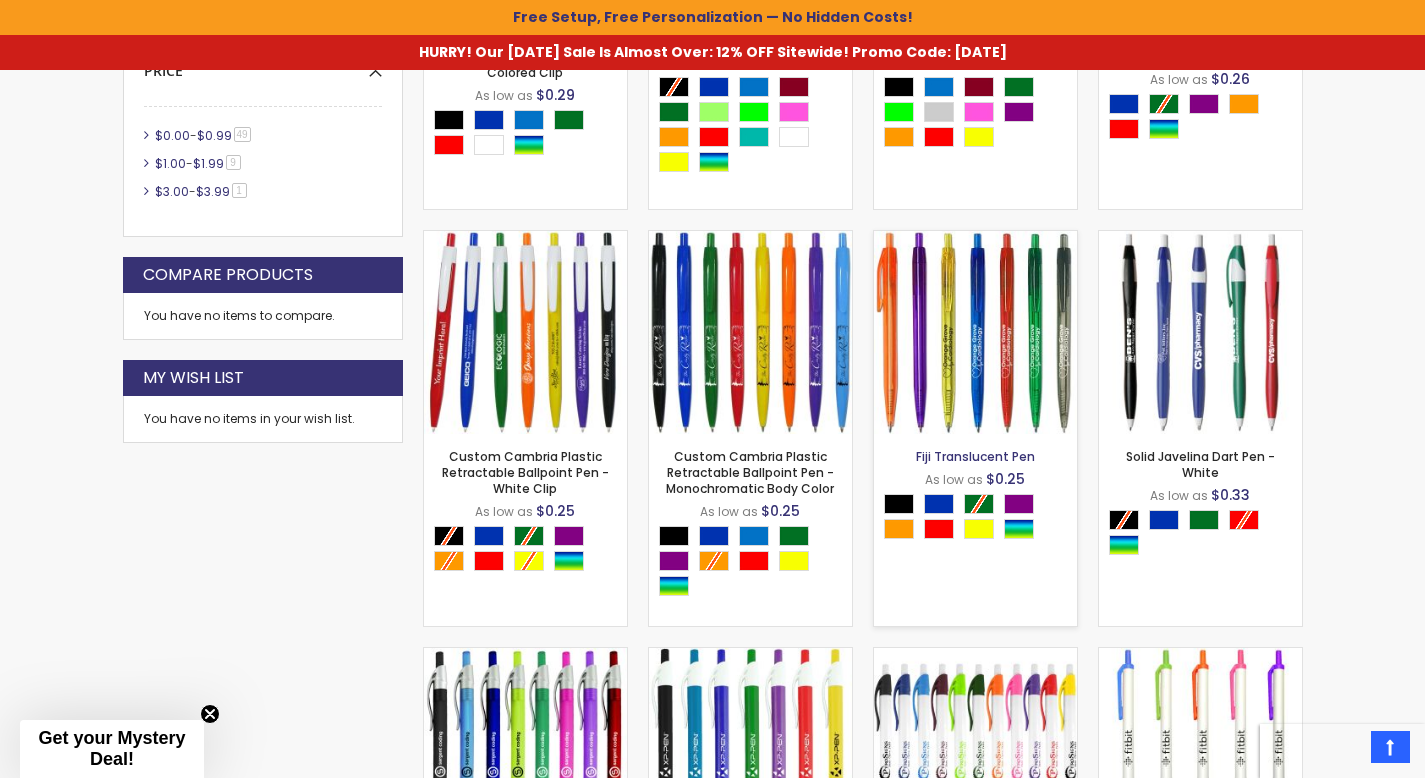 click on "Fiji Translucent Pen" at bounding box center (975, 456) 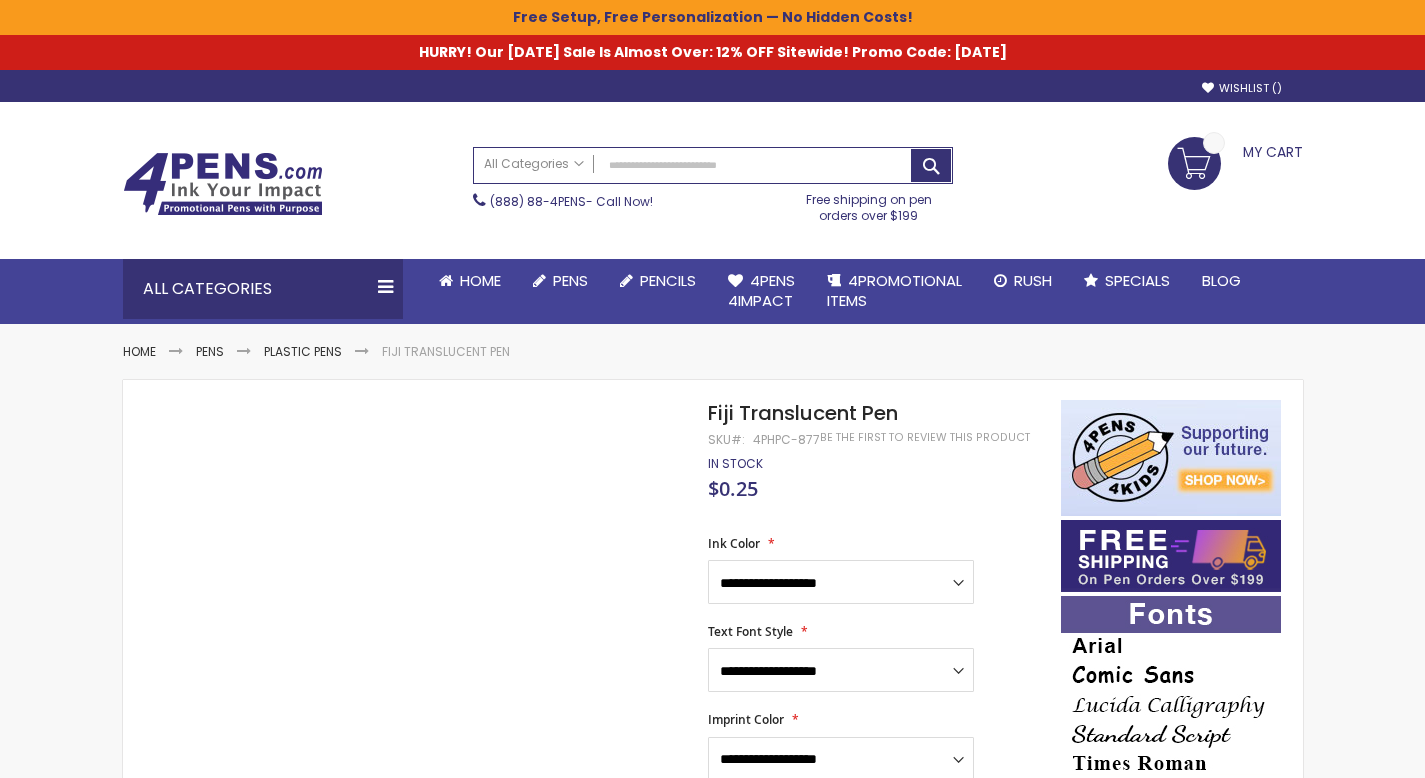 scroll, scrollTop: 0, scrollLeft: 0, axis: both 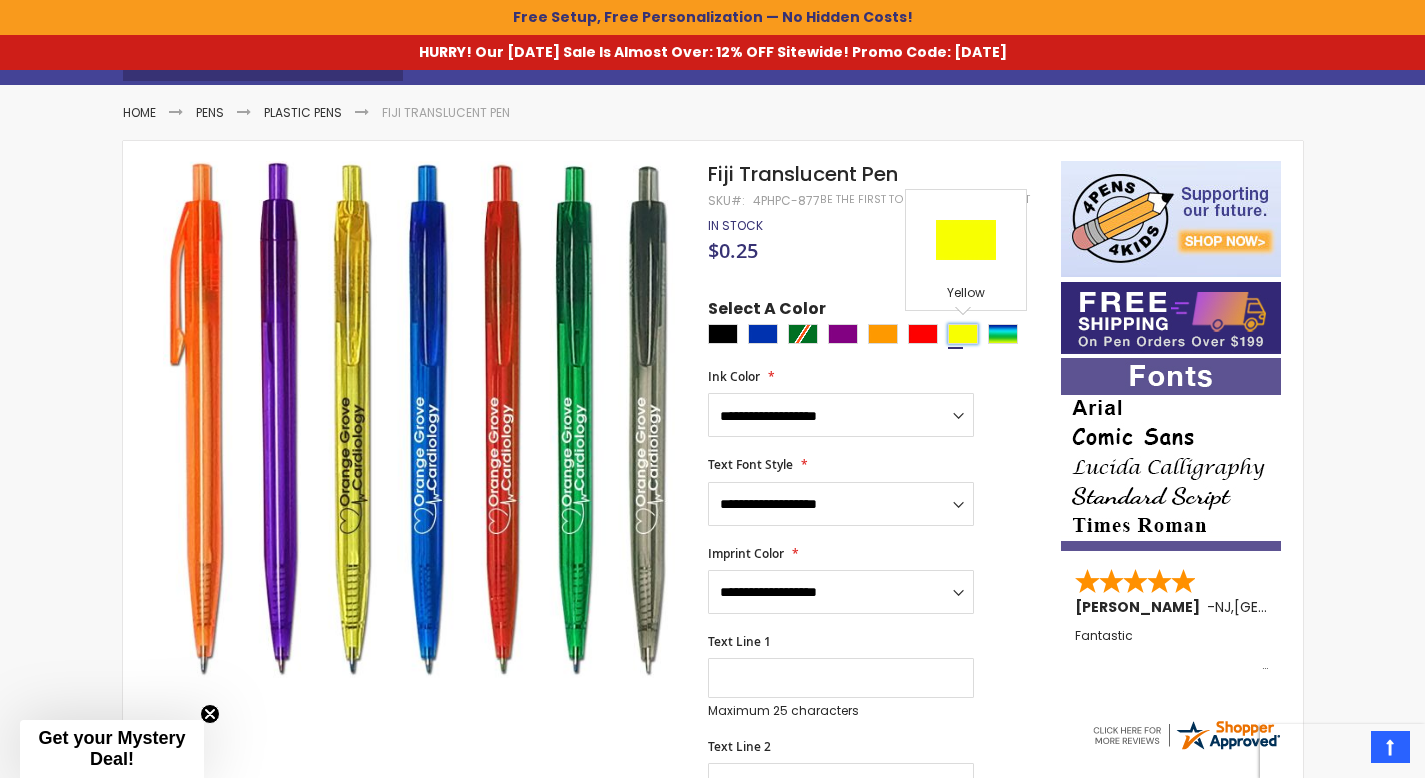 click at bounding box center [963, 334] 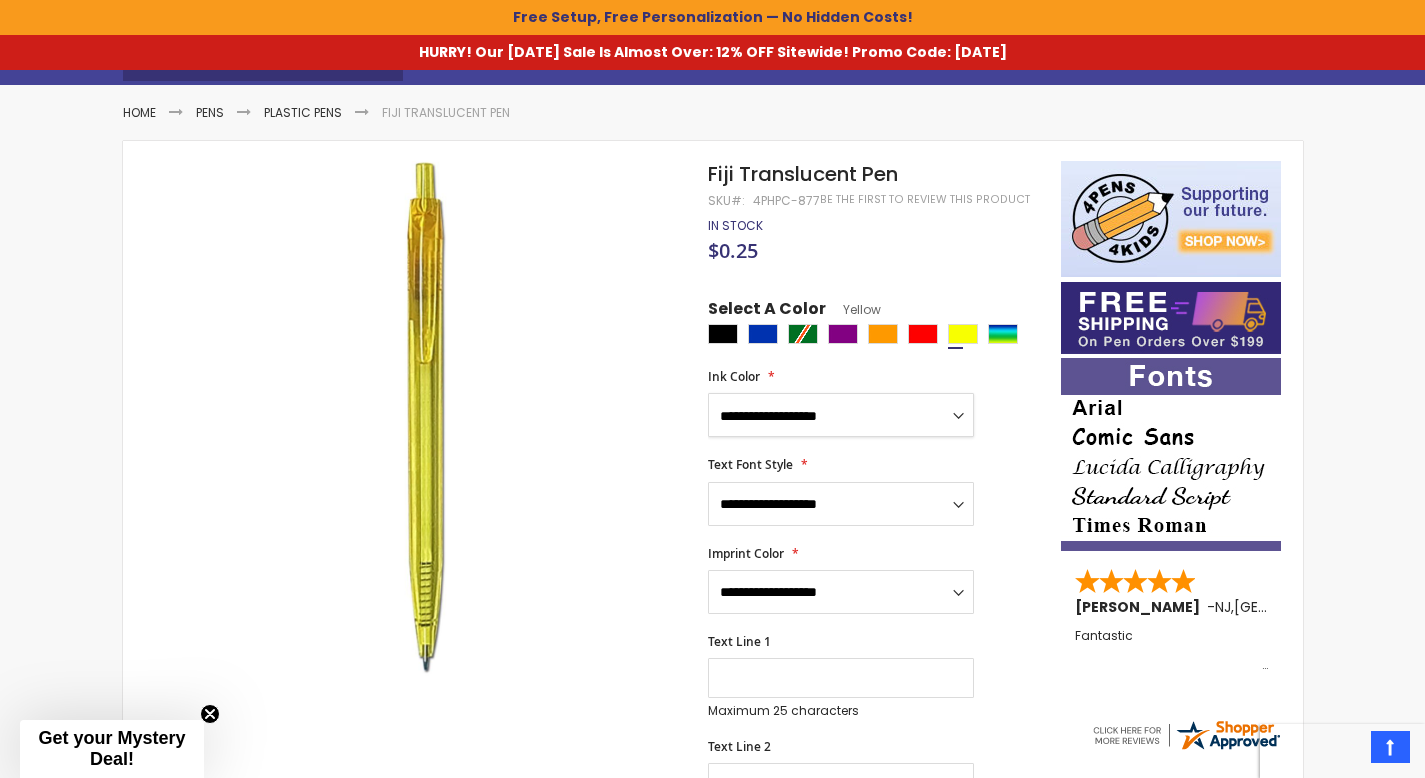 click on "**********" at bounding box center (841, 415) 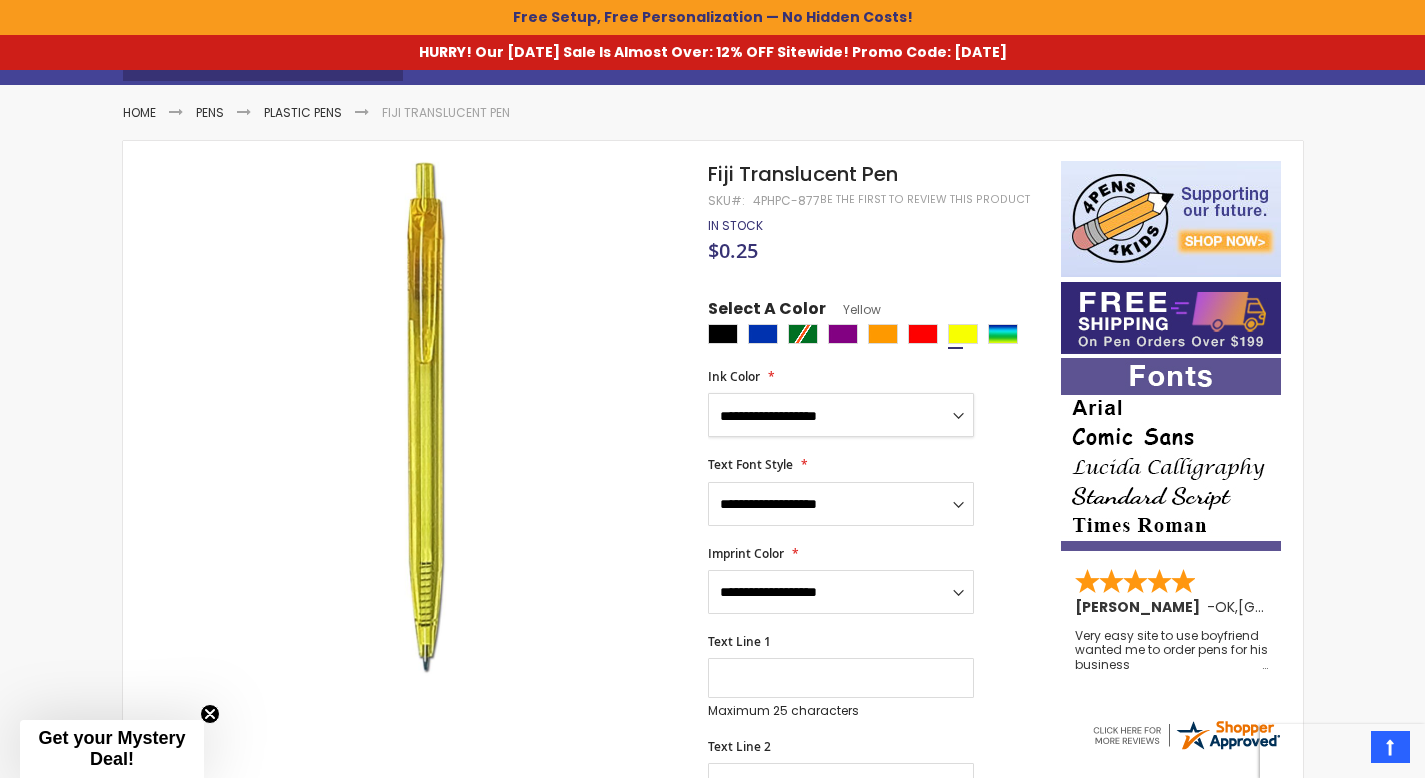 select on "*****" 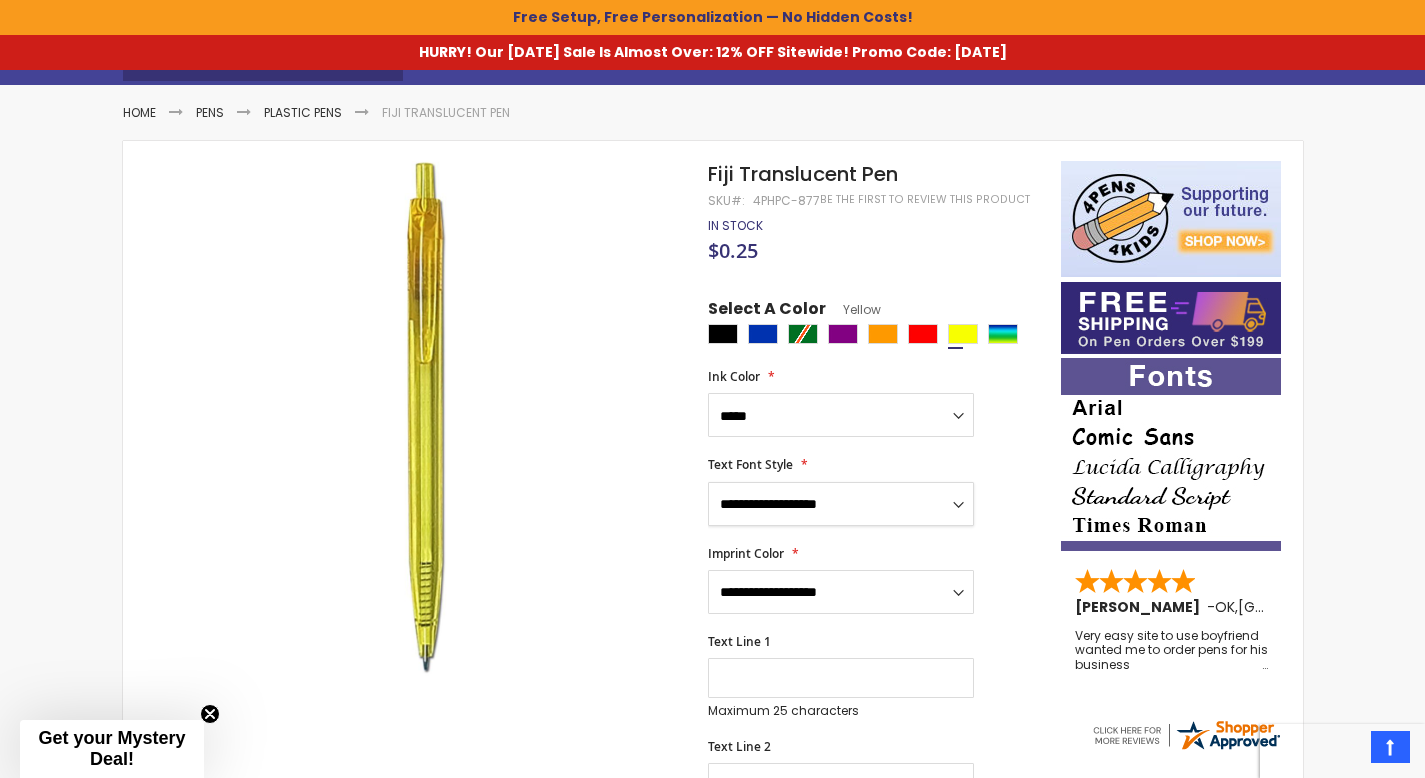 click on "**********" at bounding box center (841, 504) 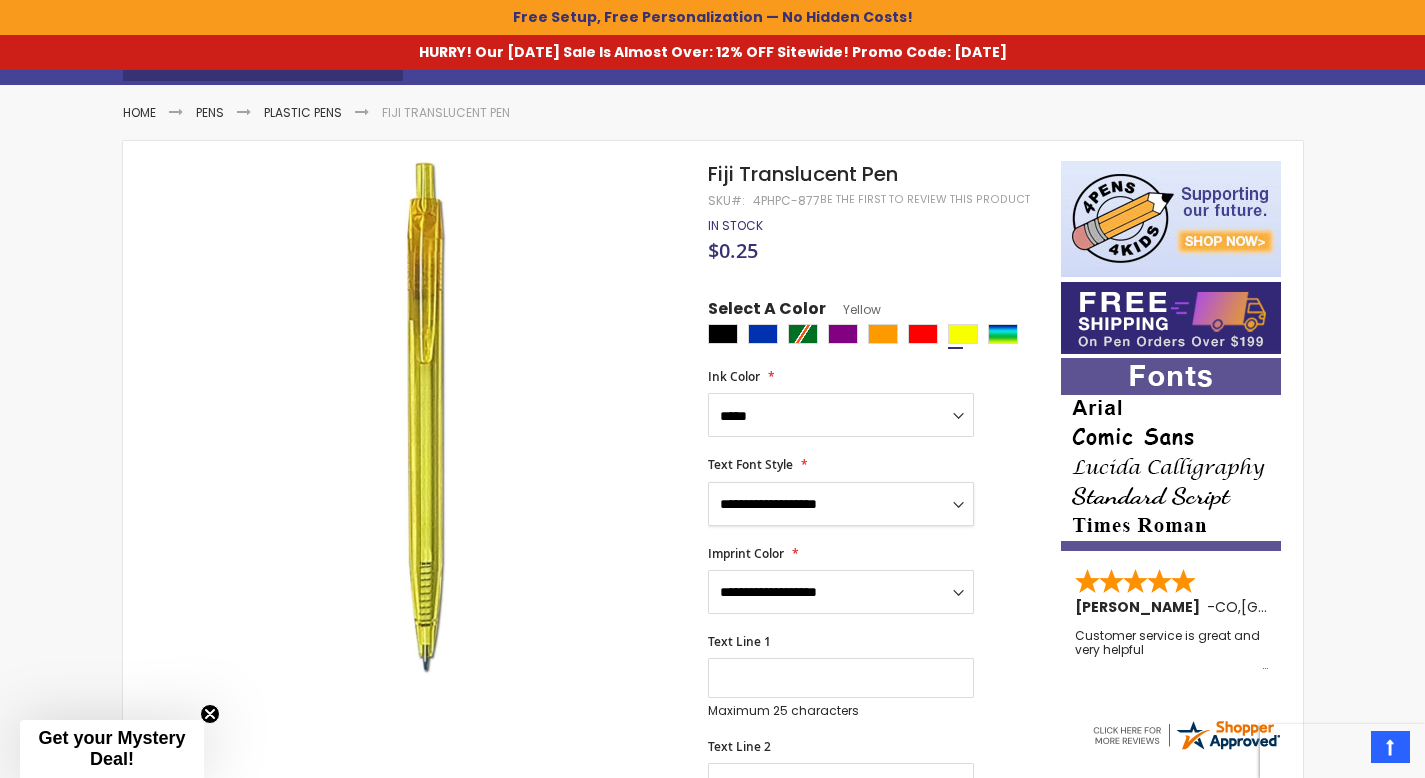 select on "*****" 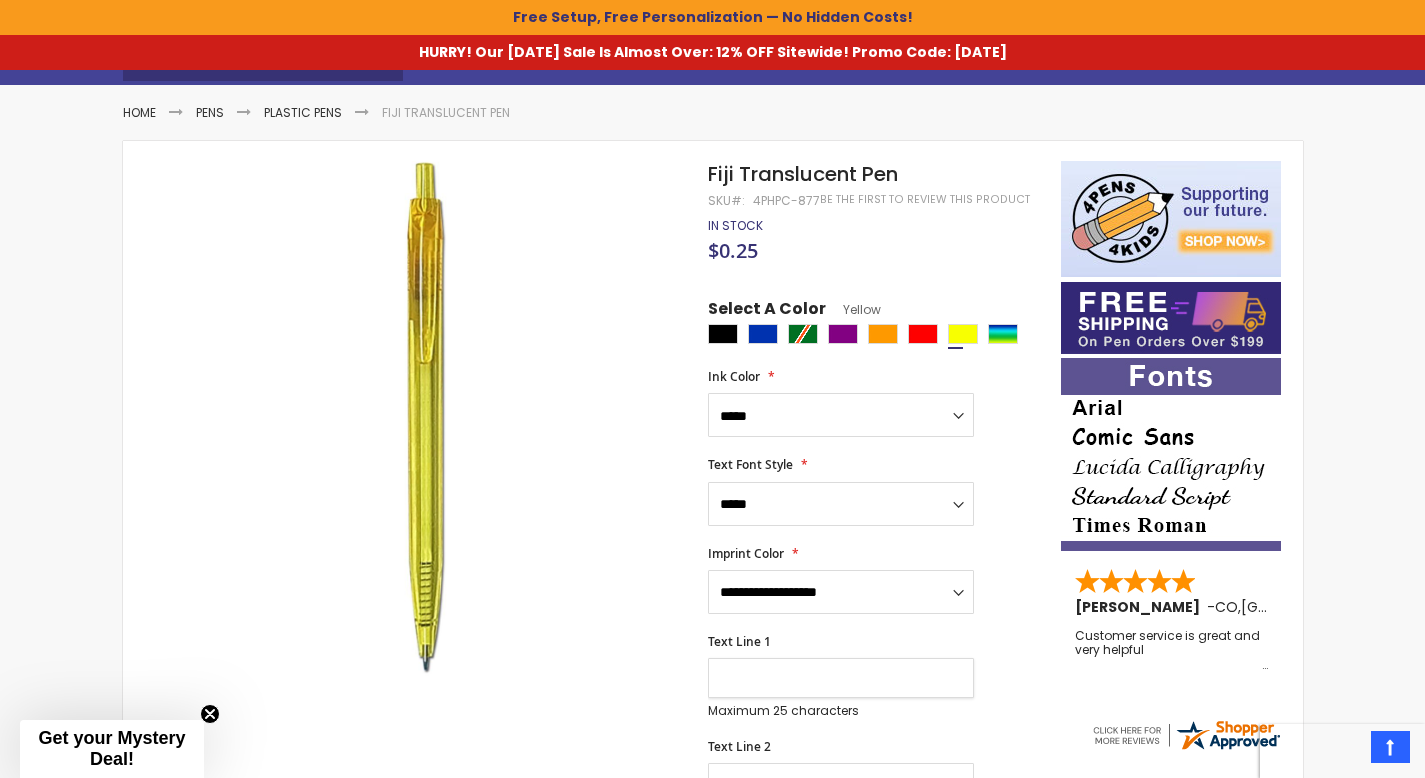 click on "Text Line 1" at bounding box center [841, 678] 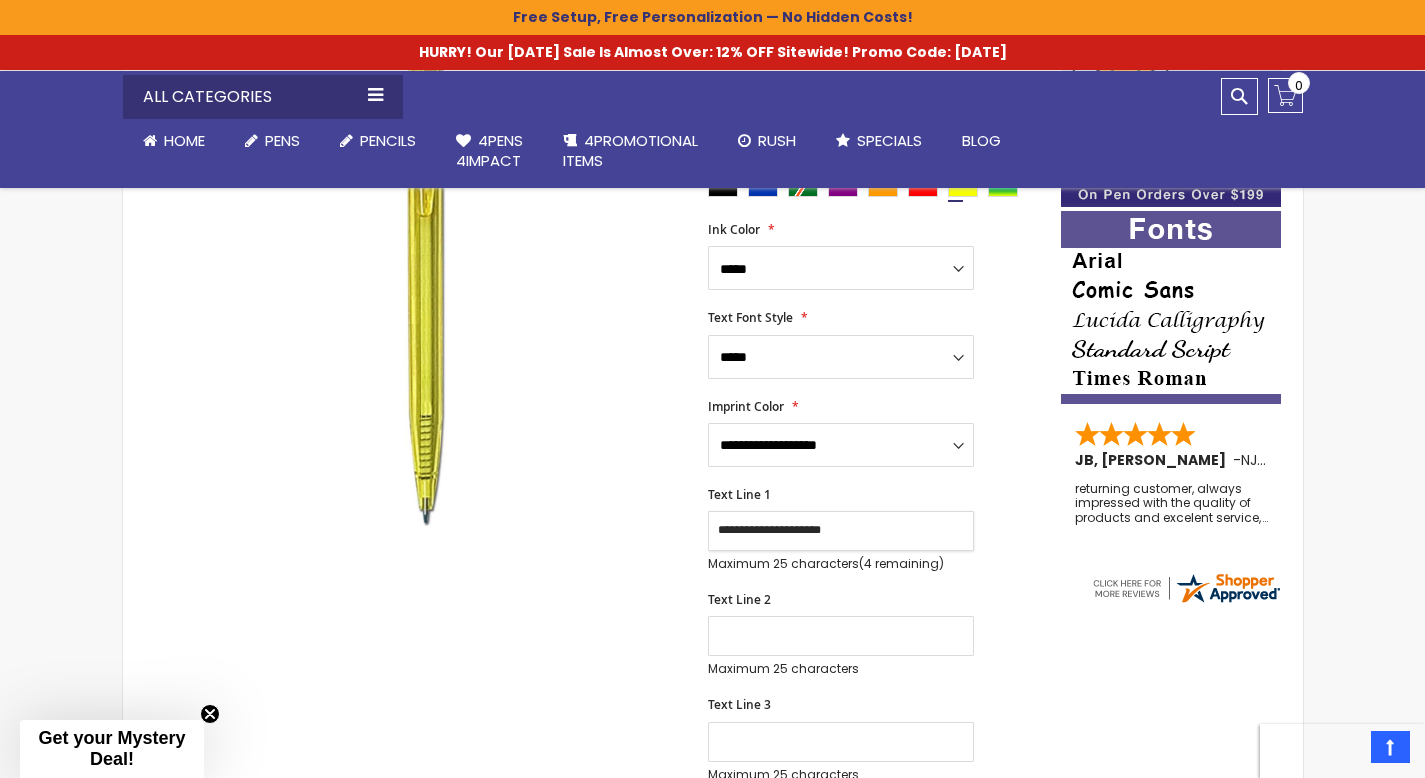 scroll, scrollTop: 397, scrollLeft: 0, axis: vertical 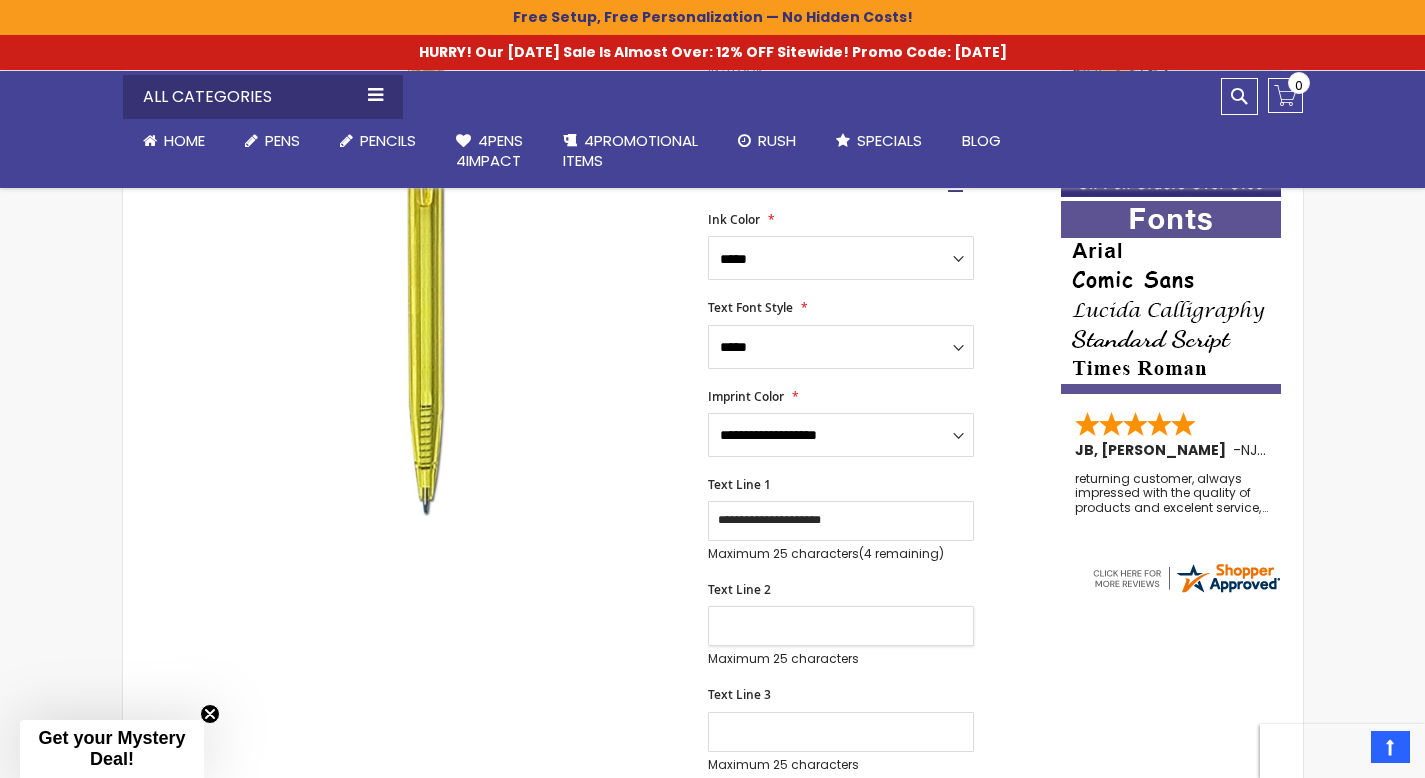 click on "Text Line 2" at bounding box center [841, 626] 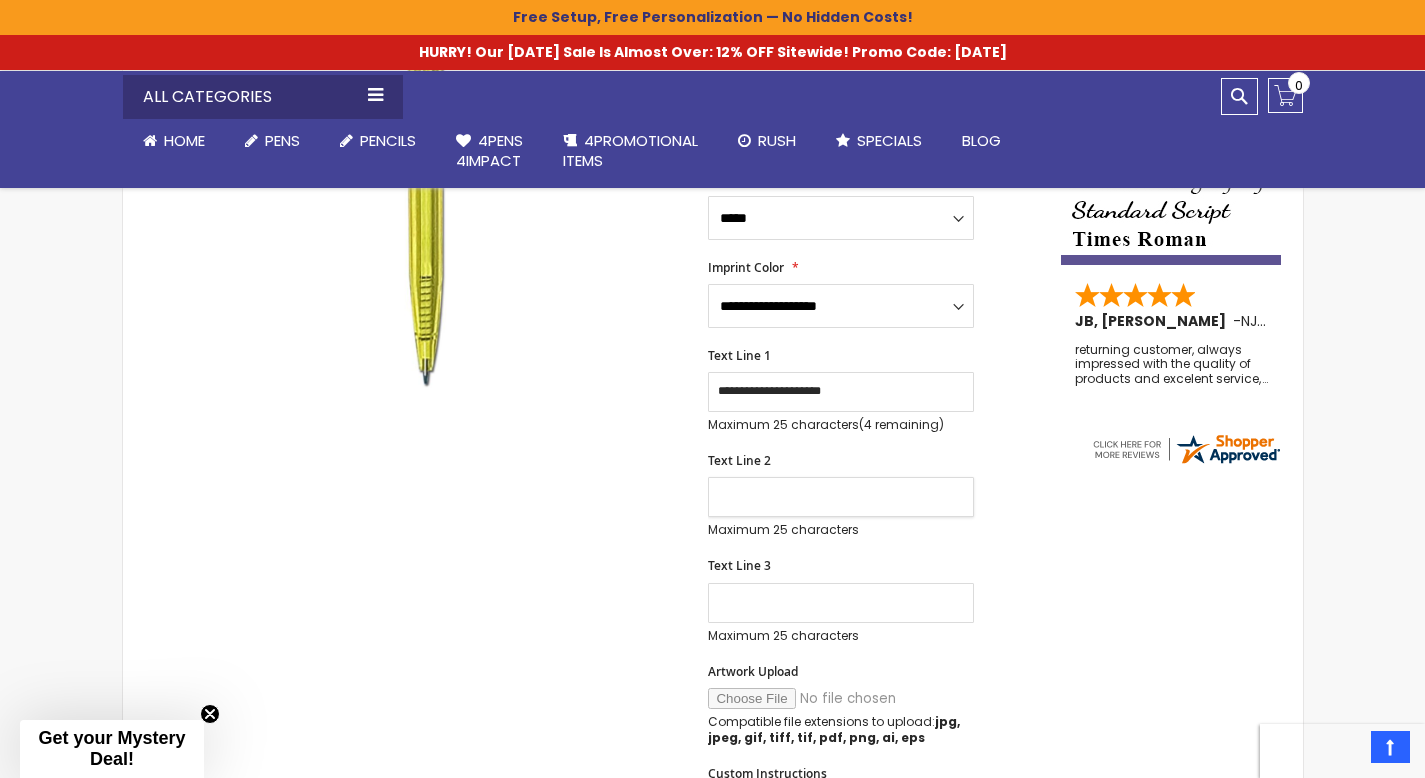 scroll, scrollTop: 481, scrollLeft: 0, axis: vertical 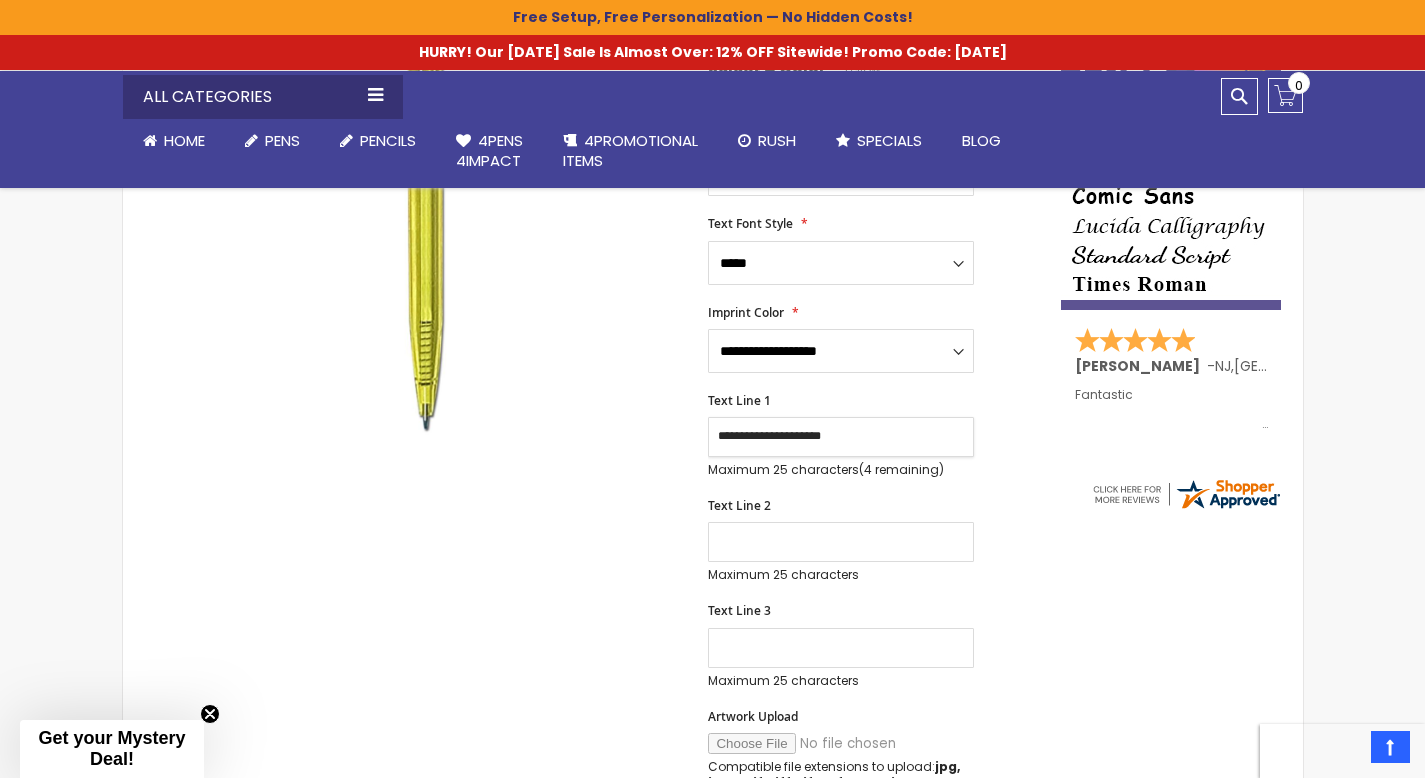 drag, startPoint x: 859, startPoint y: 435, endPoint x: 839, endPoint y: 437, distance: 20.09975 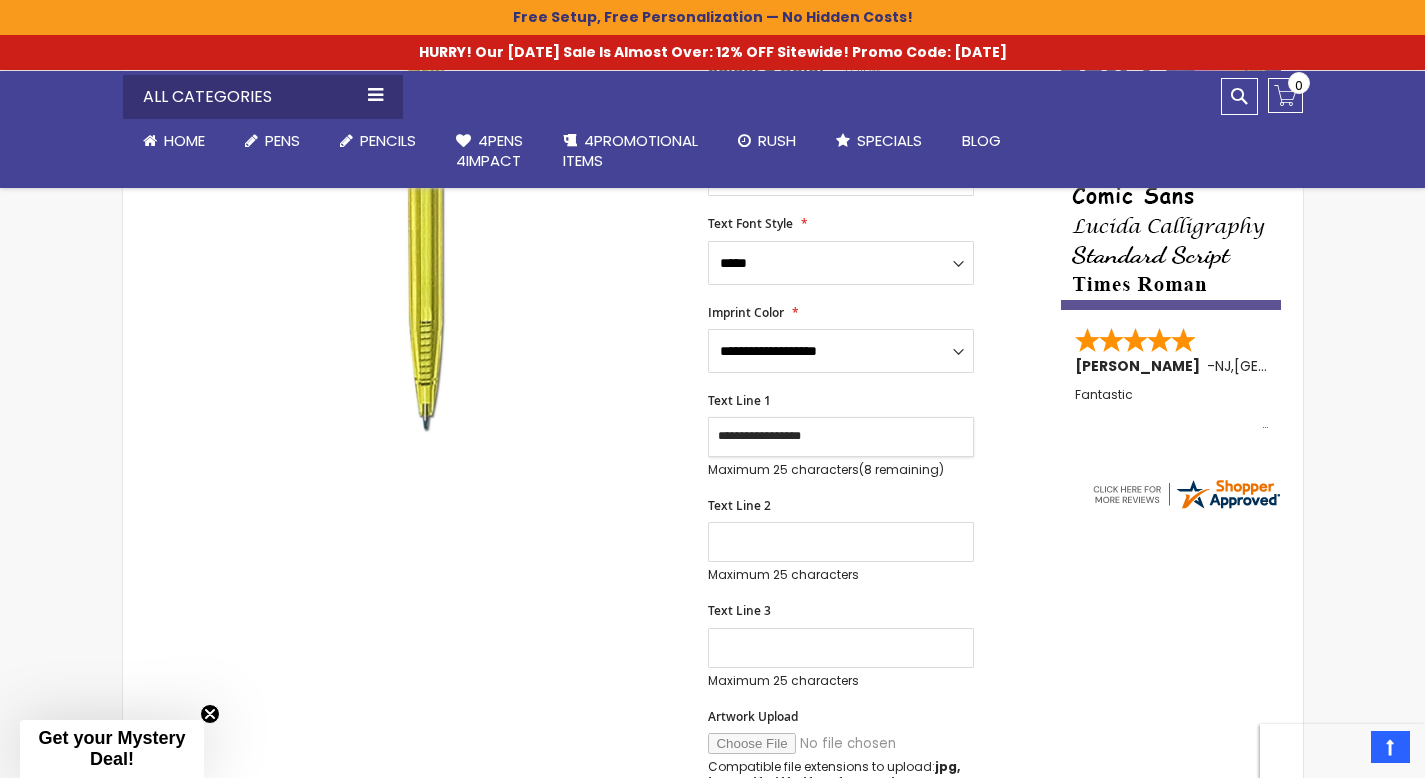 type on "**********" 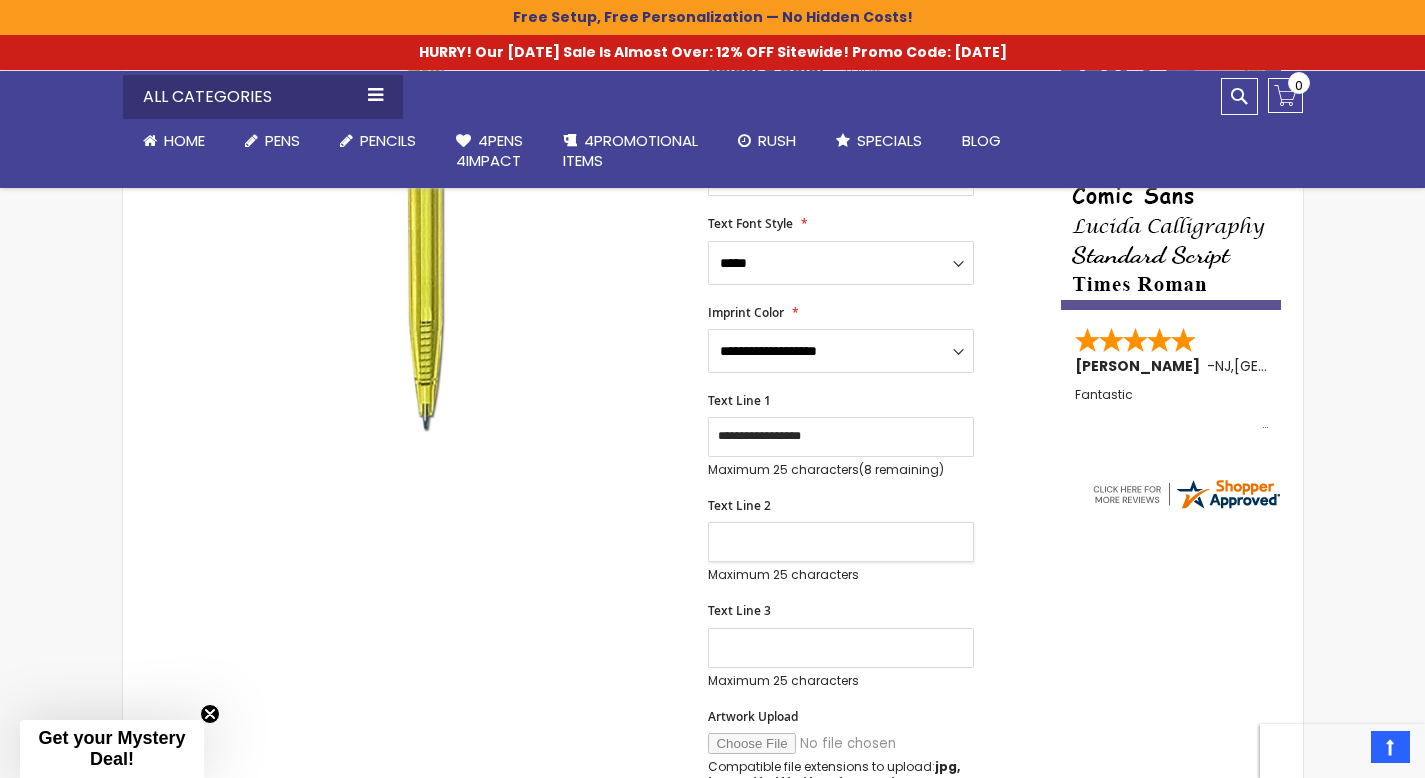 click on "Text Line 2" at bounding box center (841, 542) 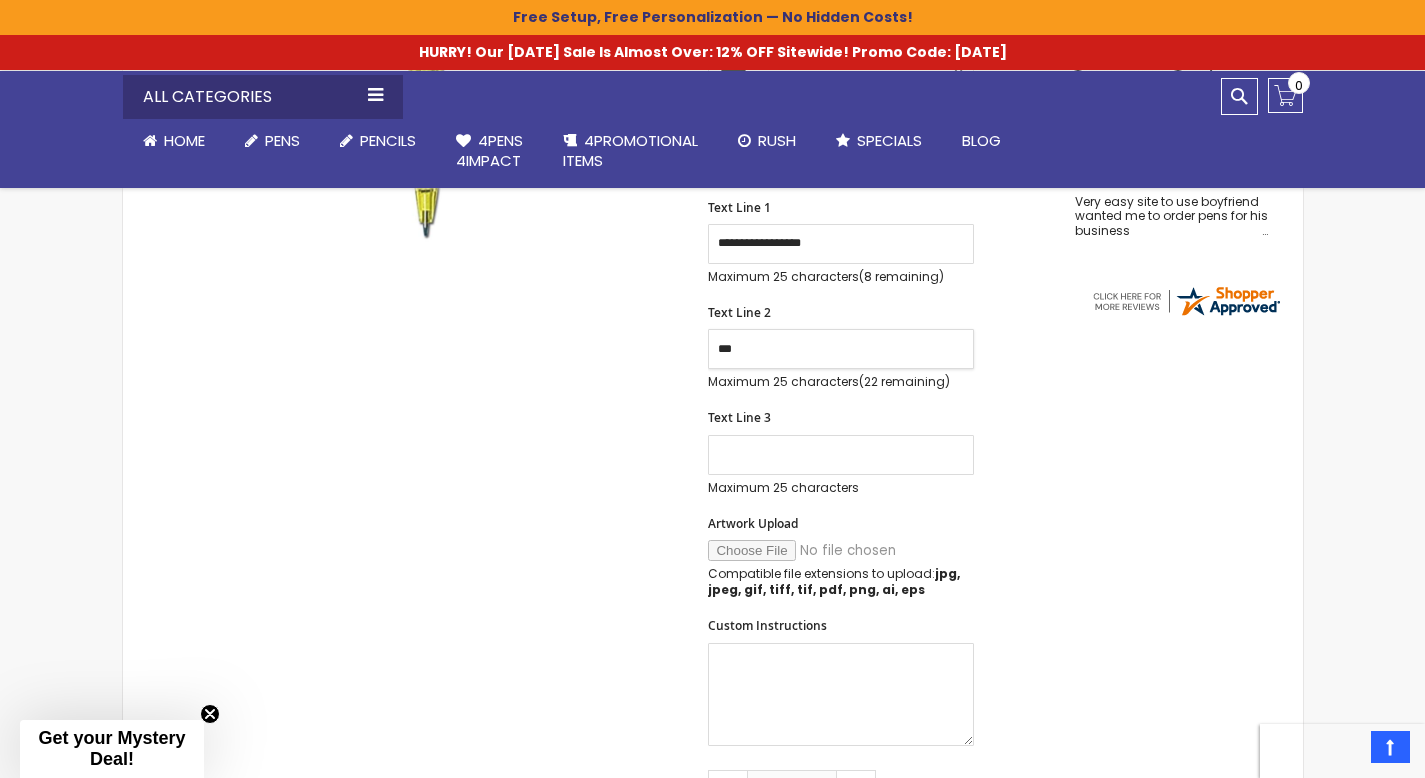 scroll, scrollTop: 668, scrollLeft: 0, axis: vertical 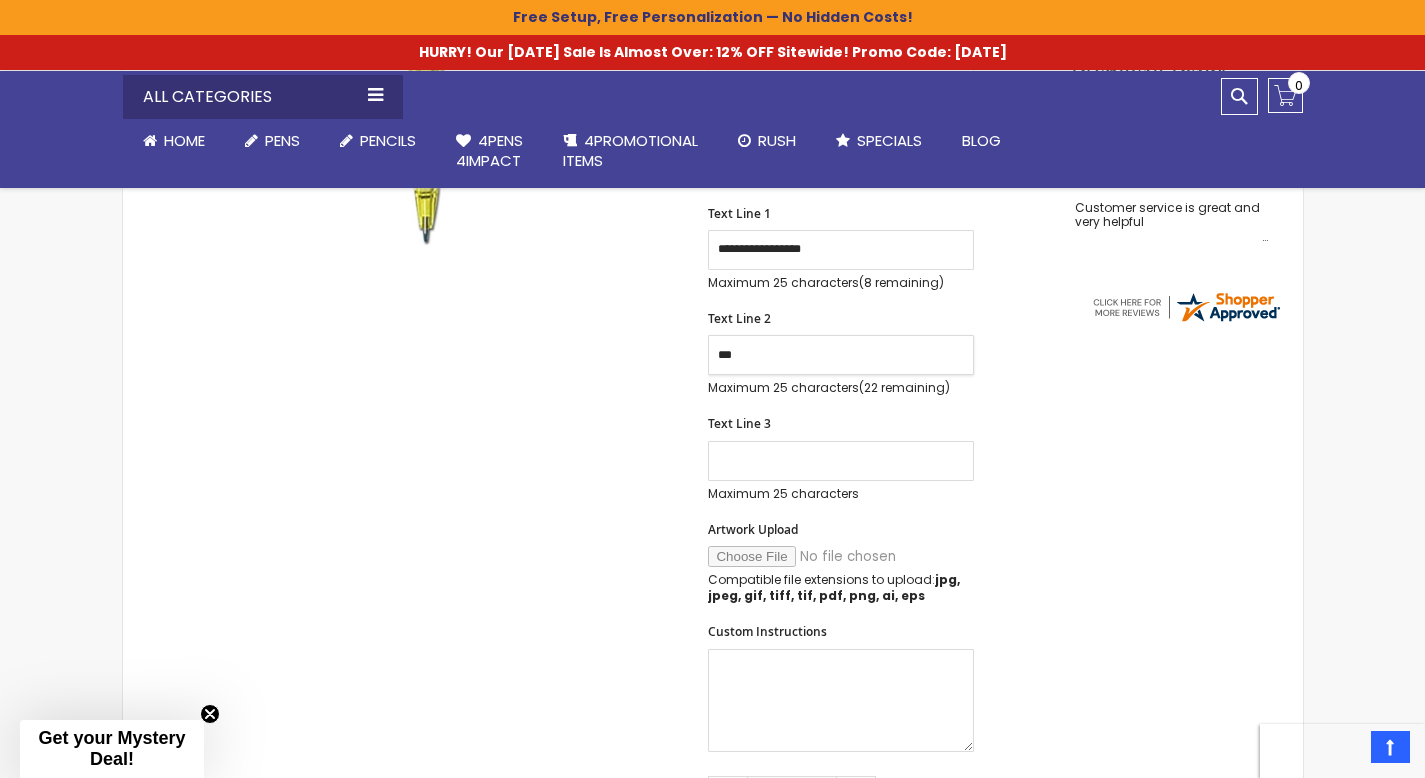 type on "***" 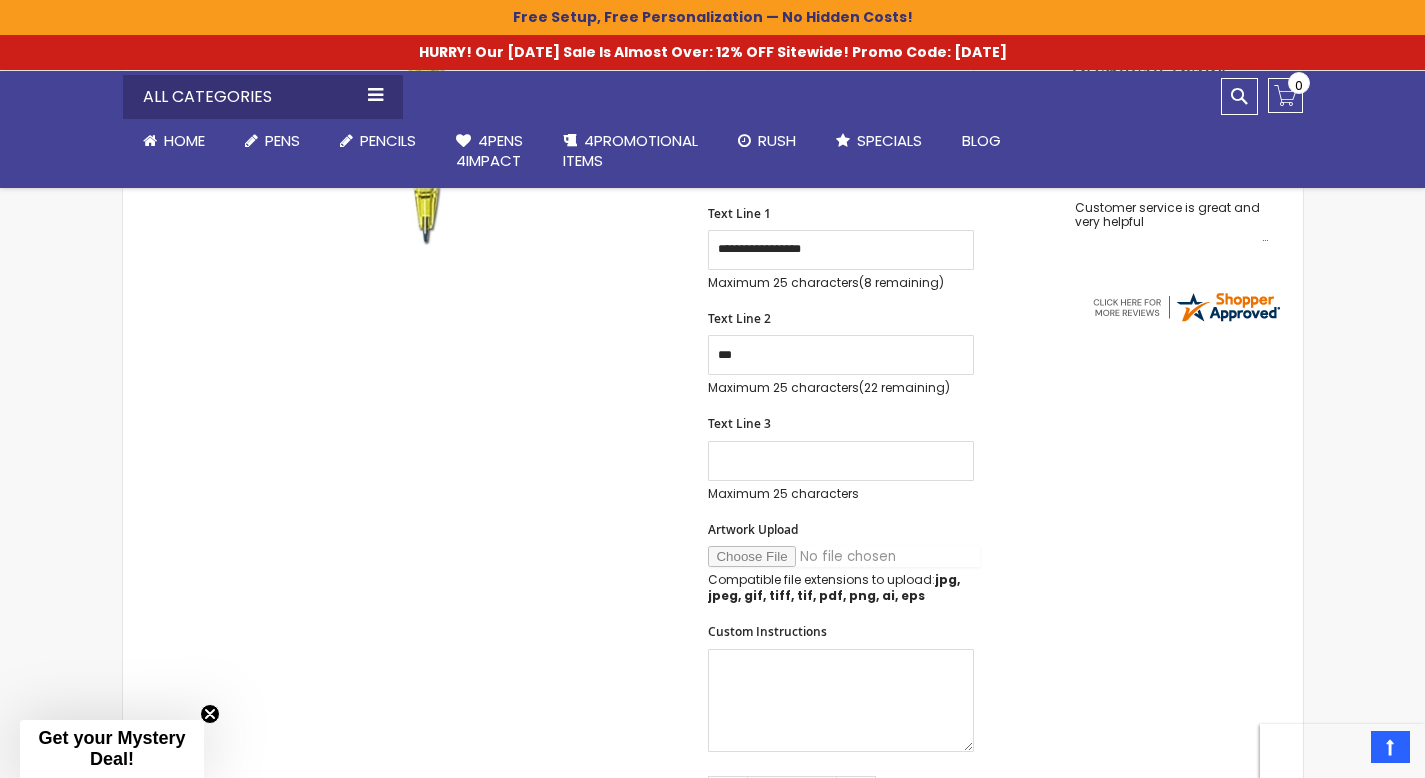 click on "Artwork Upload" at bounding box center (844, 556) 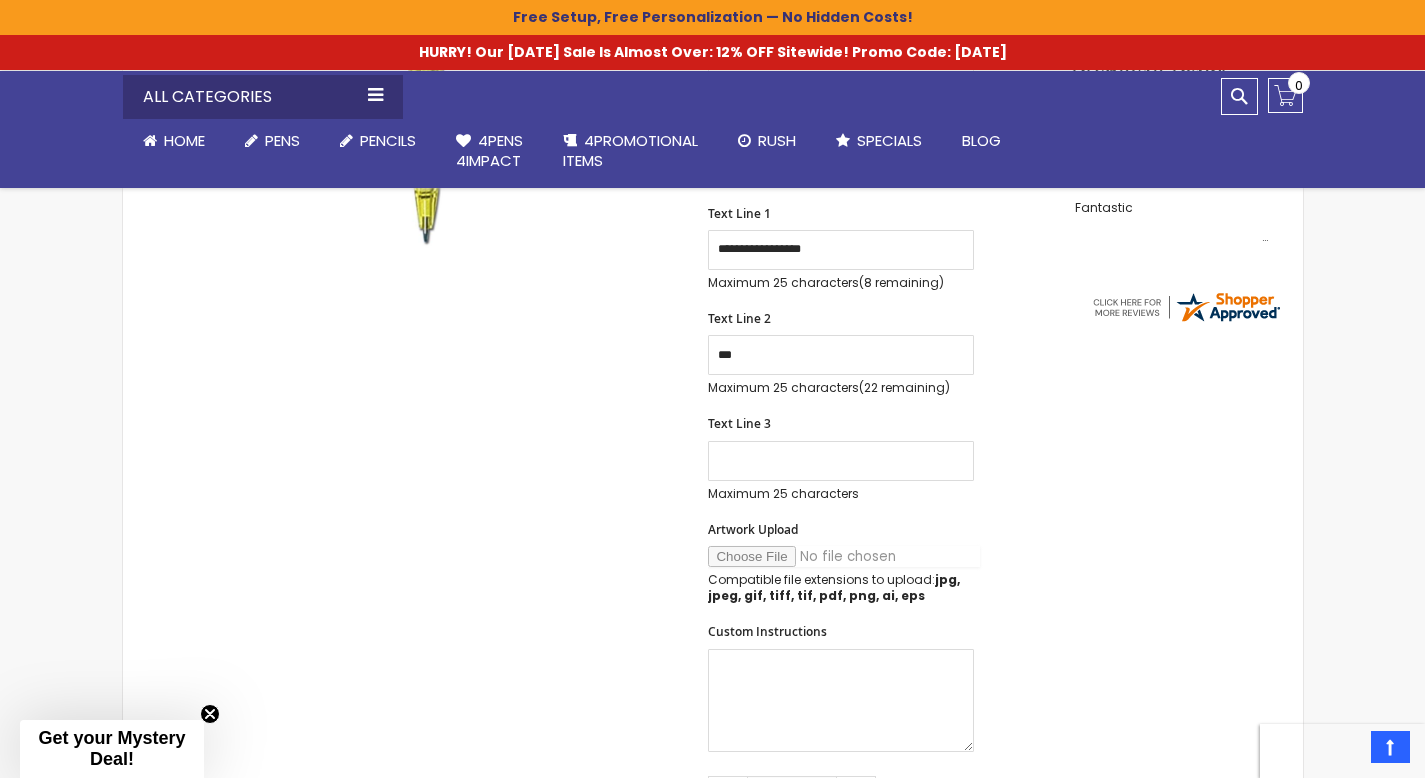 type on "**********" 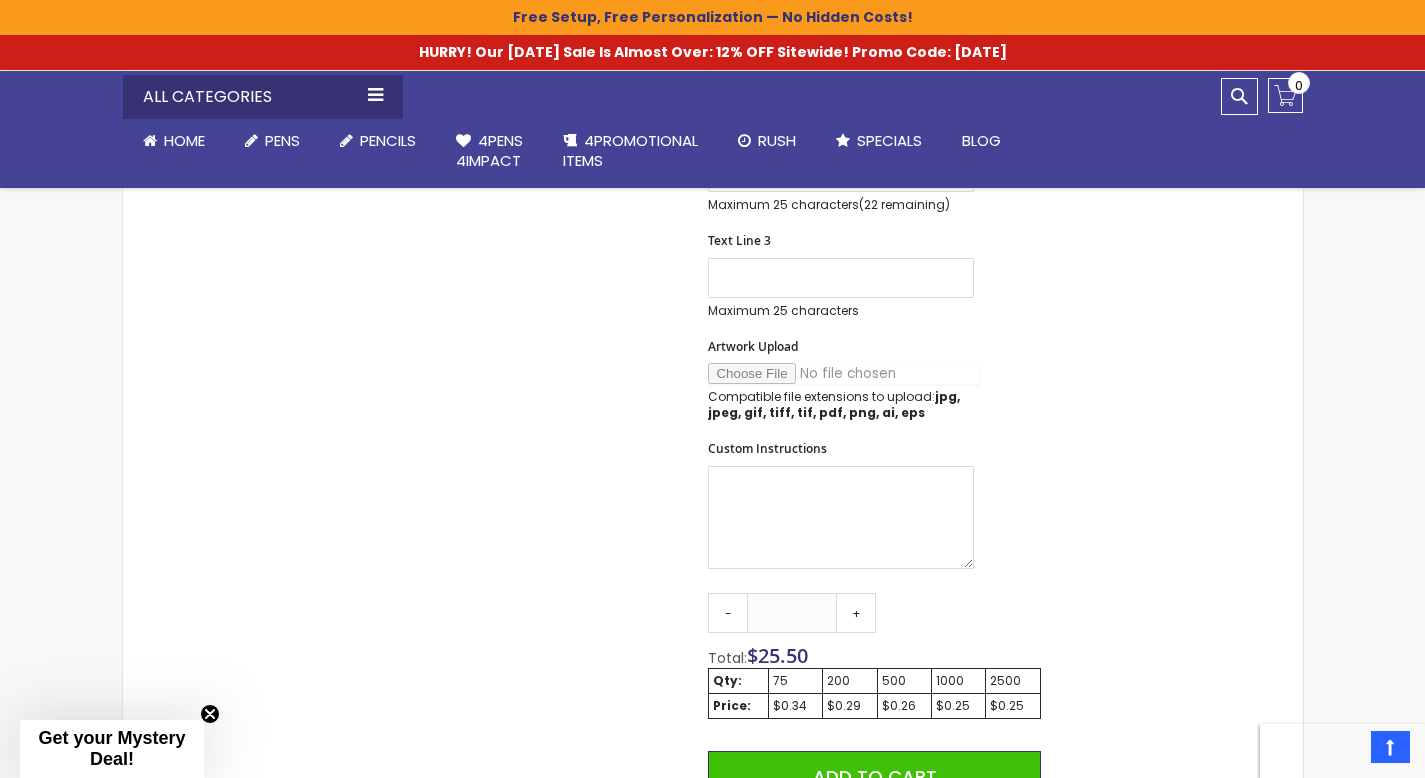 scroll, scrollTop: 856, scrollLeft: 0, axis: vertical 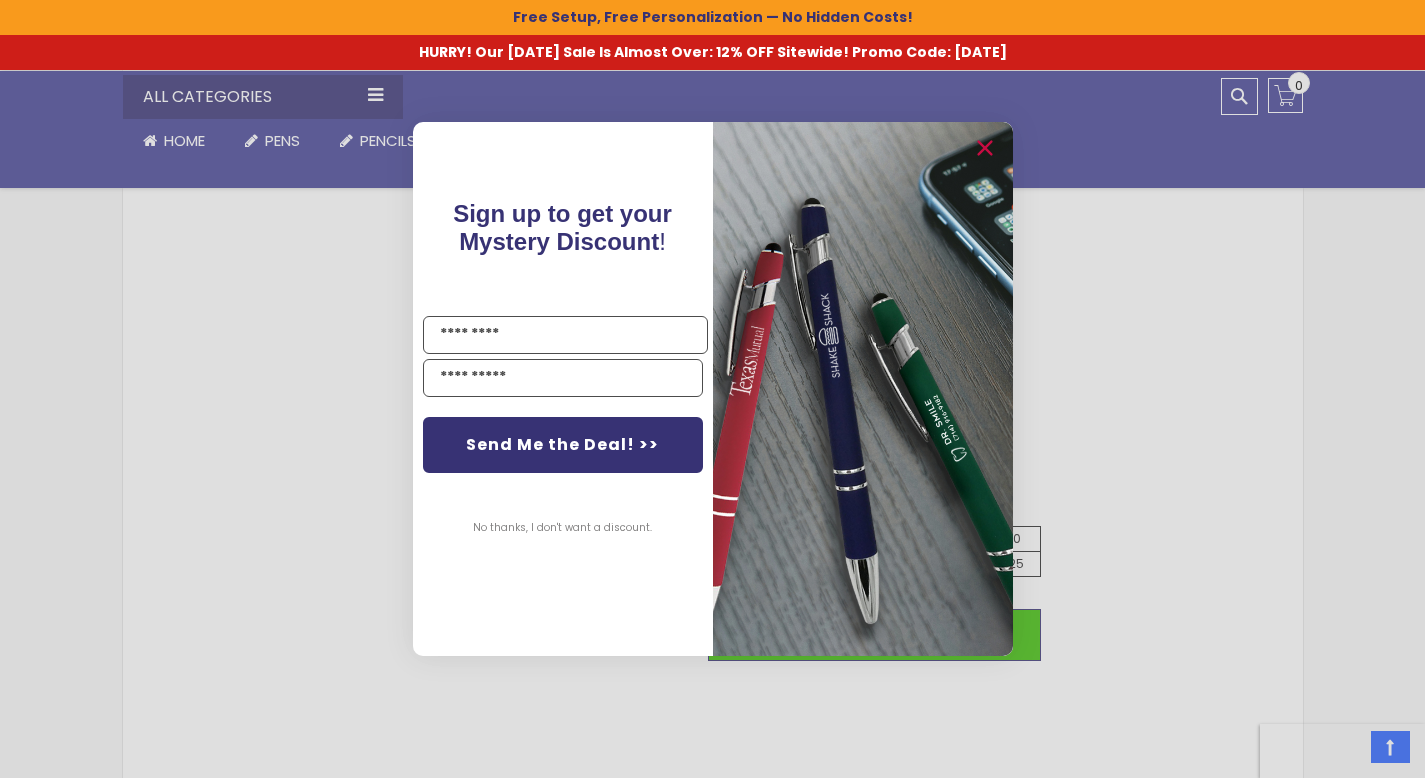 click on "No thanks, I don't want a discount." at bounding box center (562, 528) 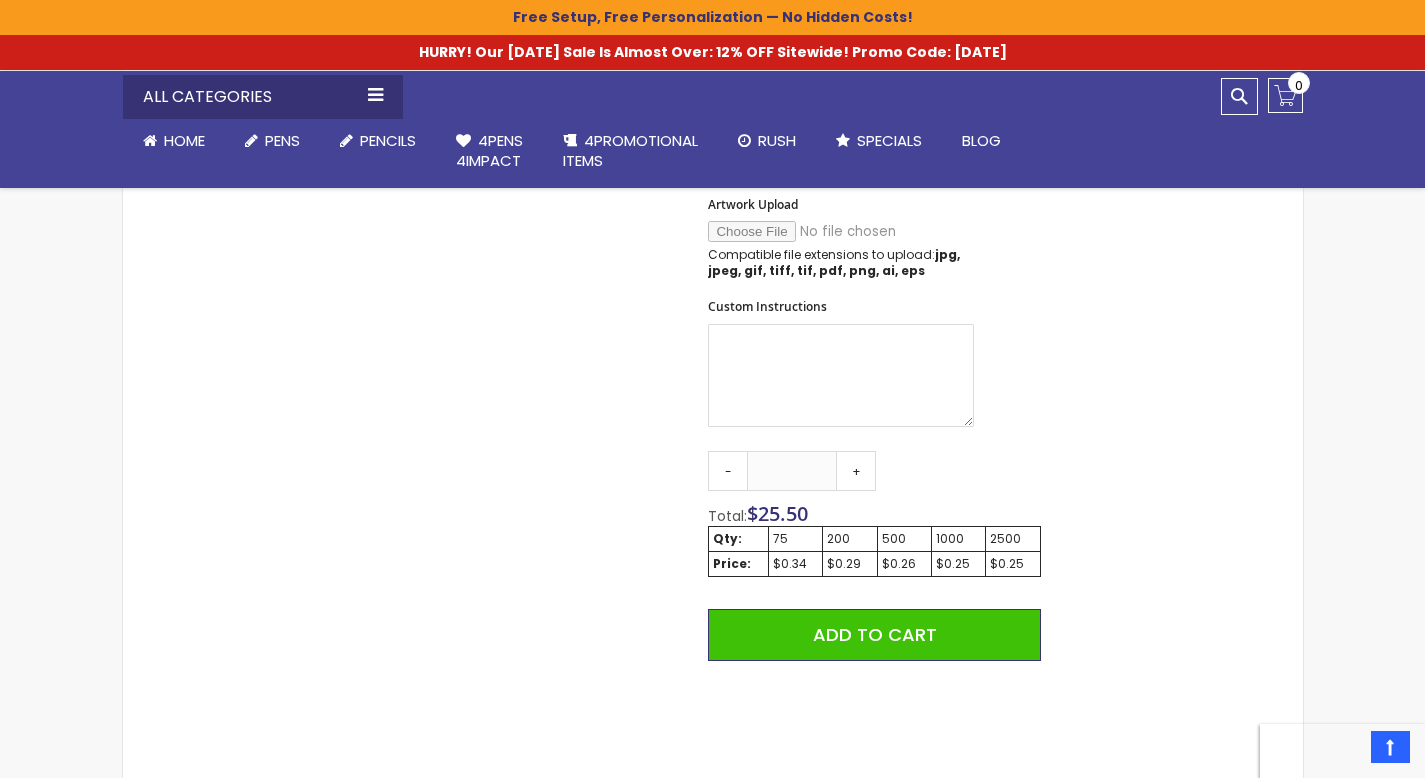 click on "$0.25" at bounding box center [958, 564] 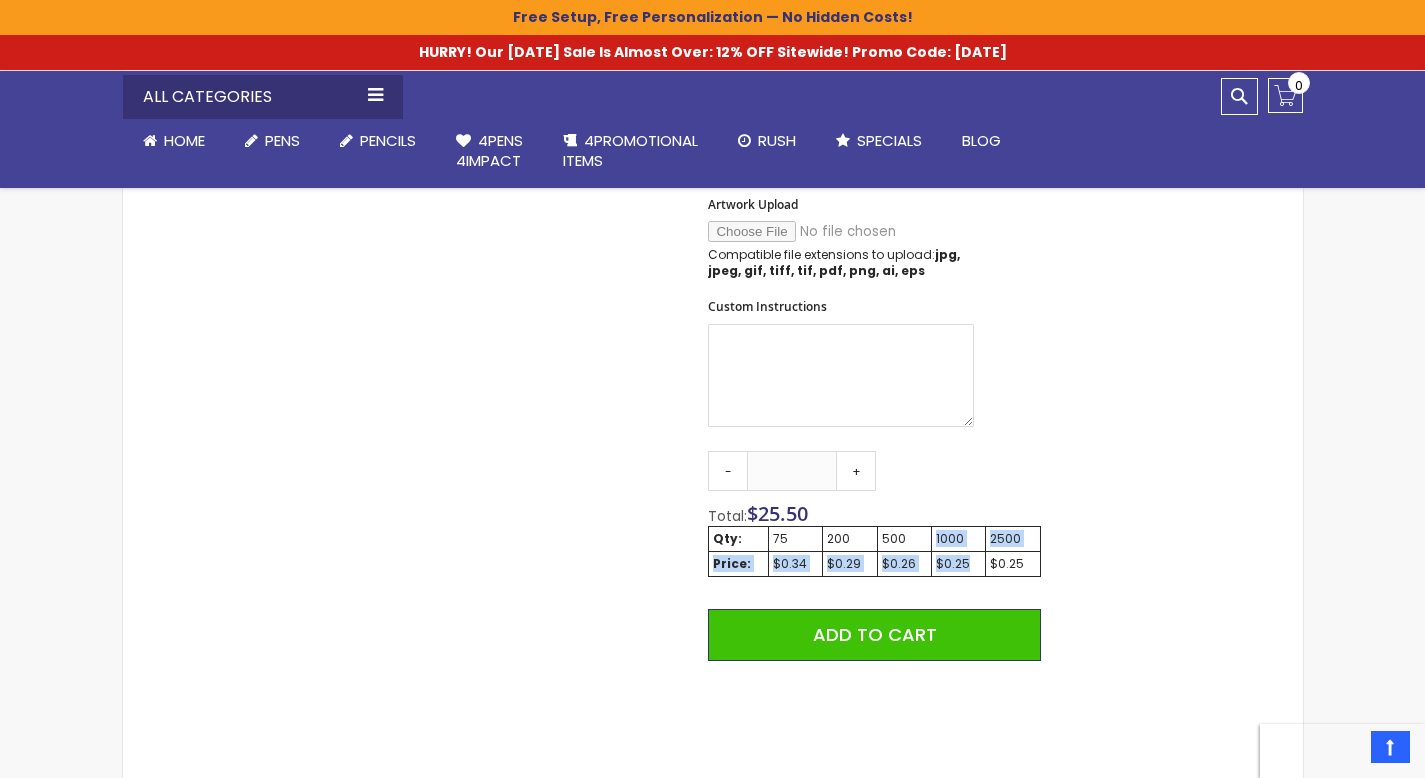drag, startPoint x: 971, startPoint y: 565, endPoint x: 937, endPoint y: 539, distance: 42.80187 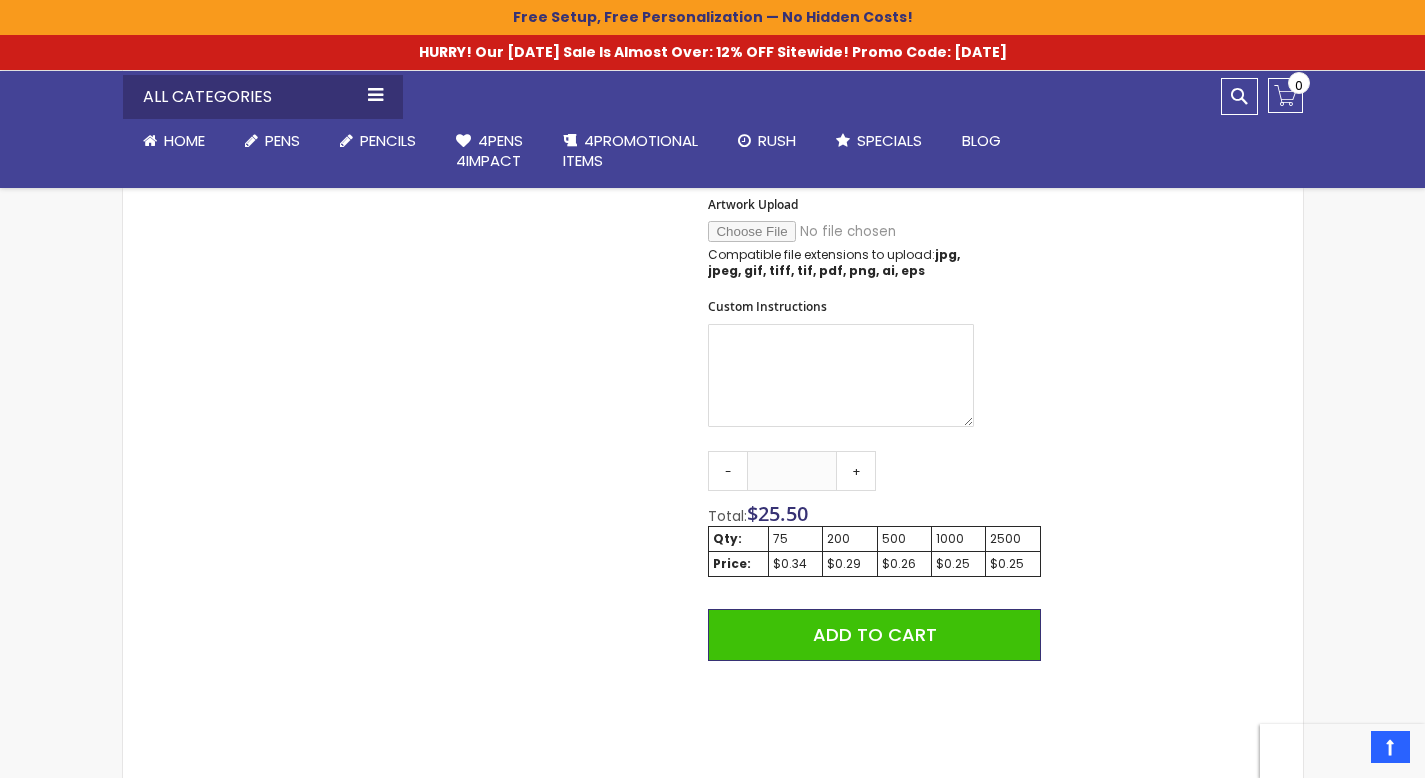 click on "Qty
-
**
+
Total:  $ 25.50
Qty:
75
200
500
1000
2500
Price:
$0.34
$0.29
$0.26
$0.25
$0.25
Add to Cart
@import url(//fonts.googleapis.com/css?family=Google+Sans_old:500) ••••••" at bounding box center (874, 645) 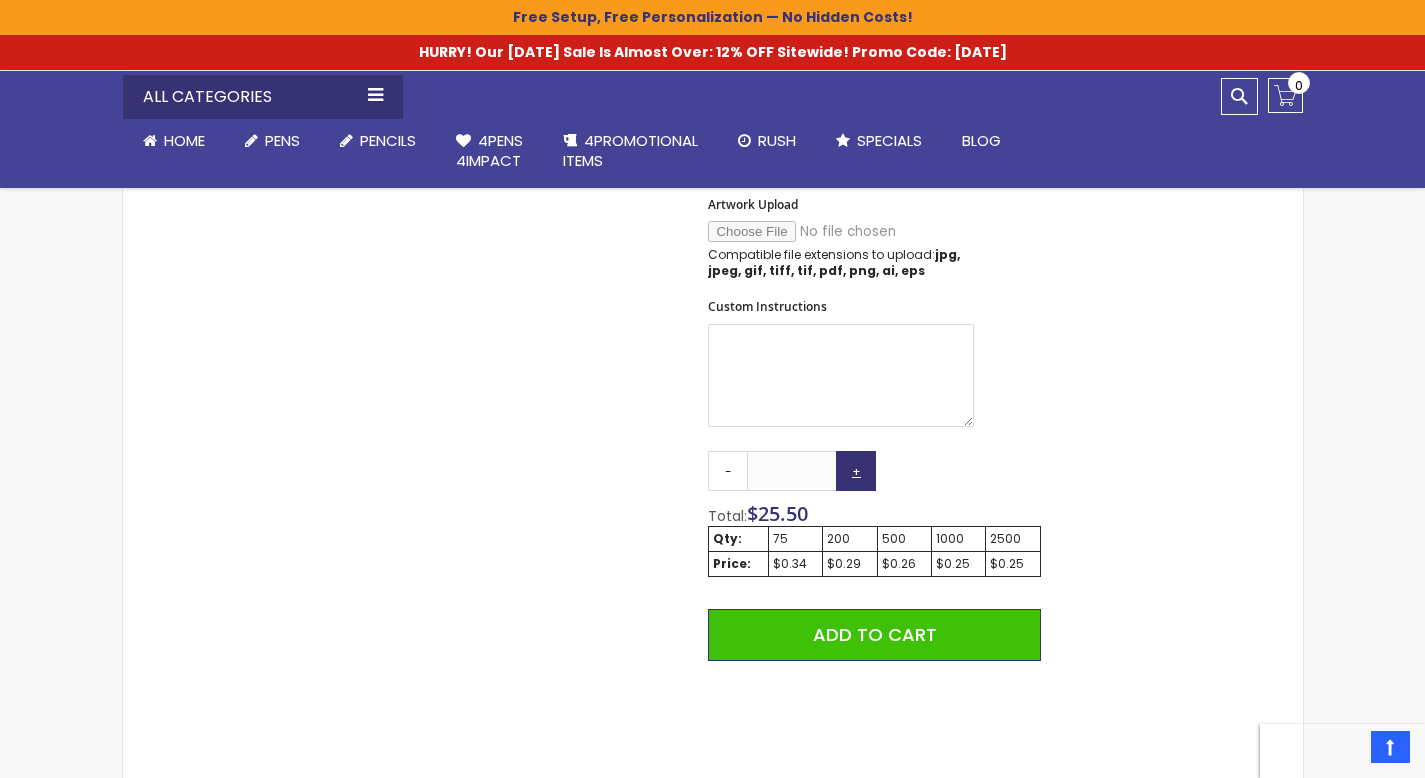 click on "+" at bounding box center [856, 471] 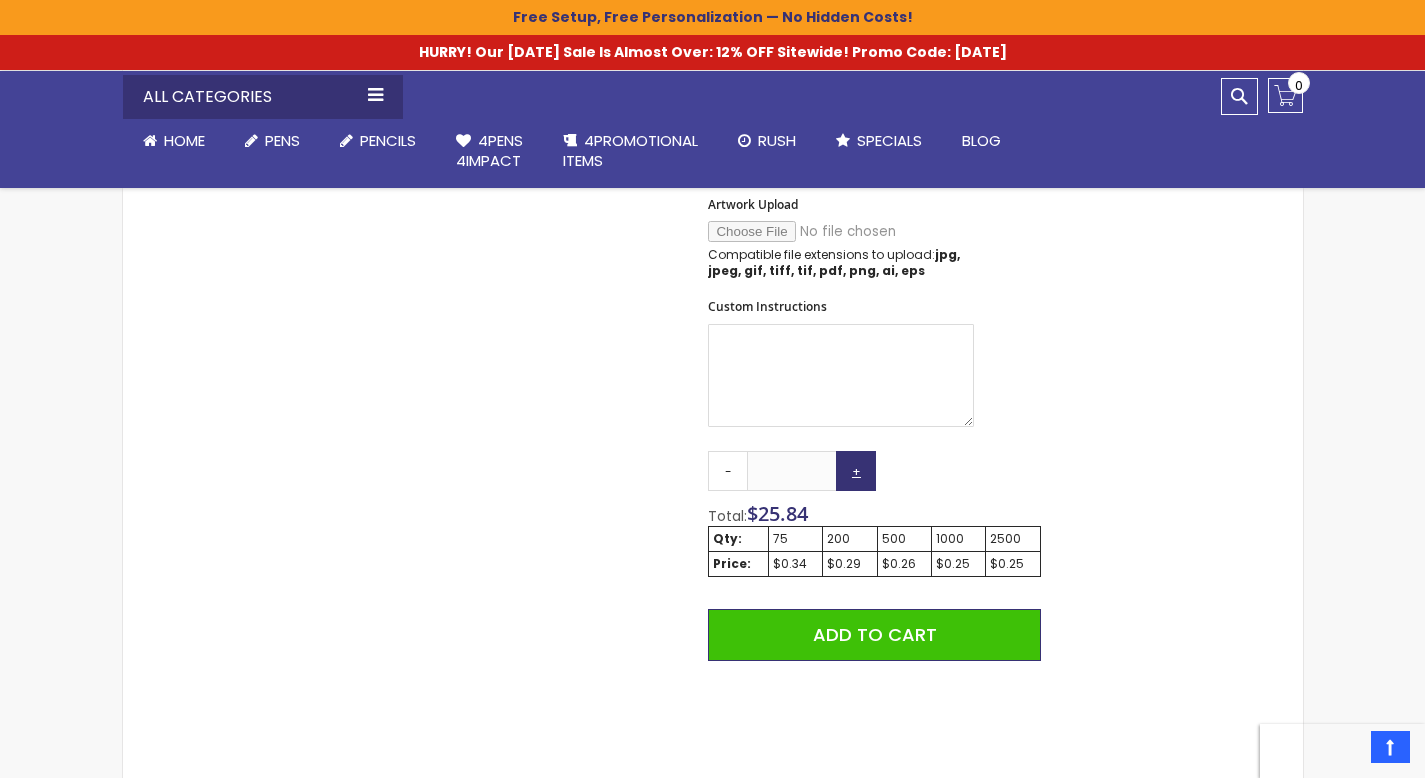 click on "+" at bounding box center (856, 471) 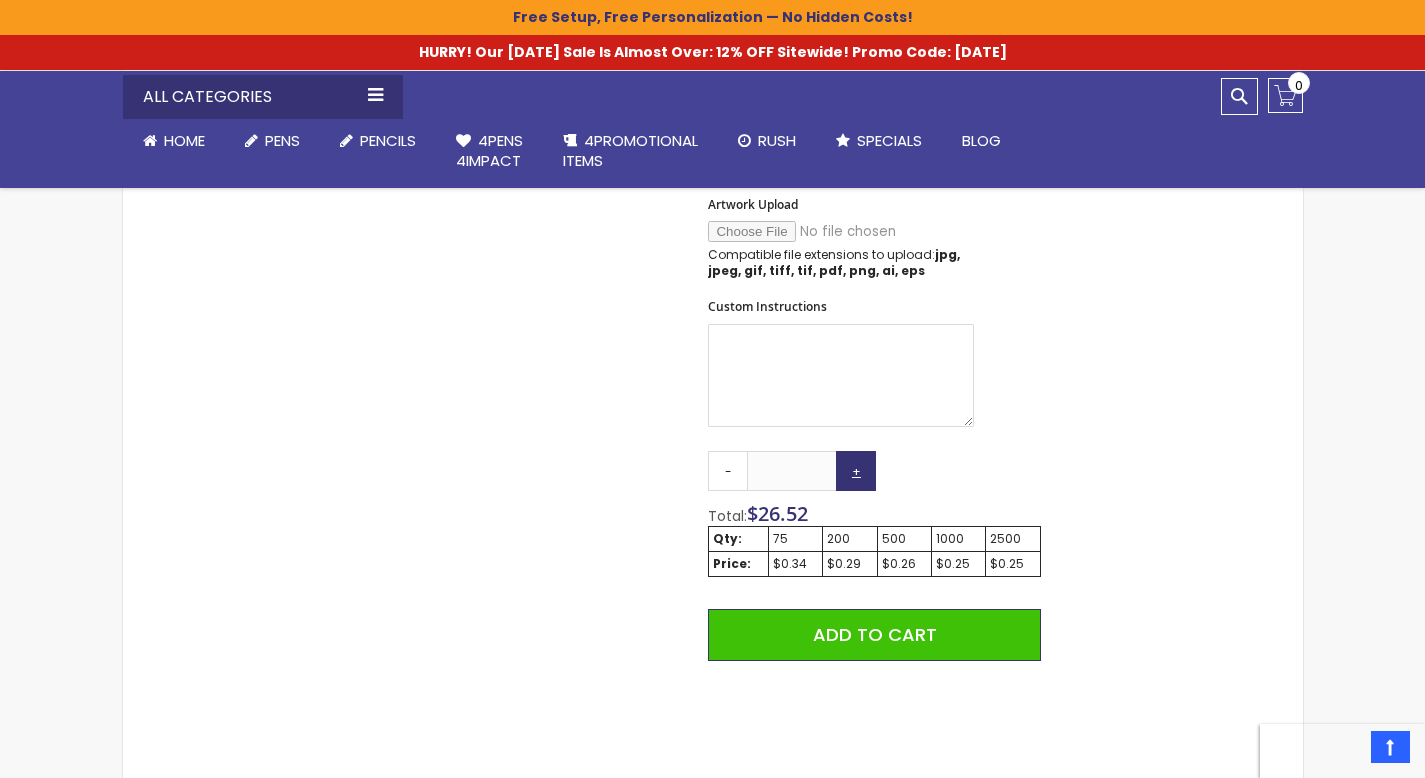 click on "+" at bounding box center (856, 471) 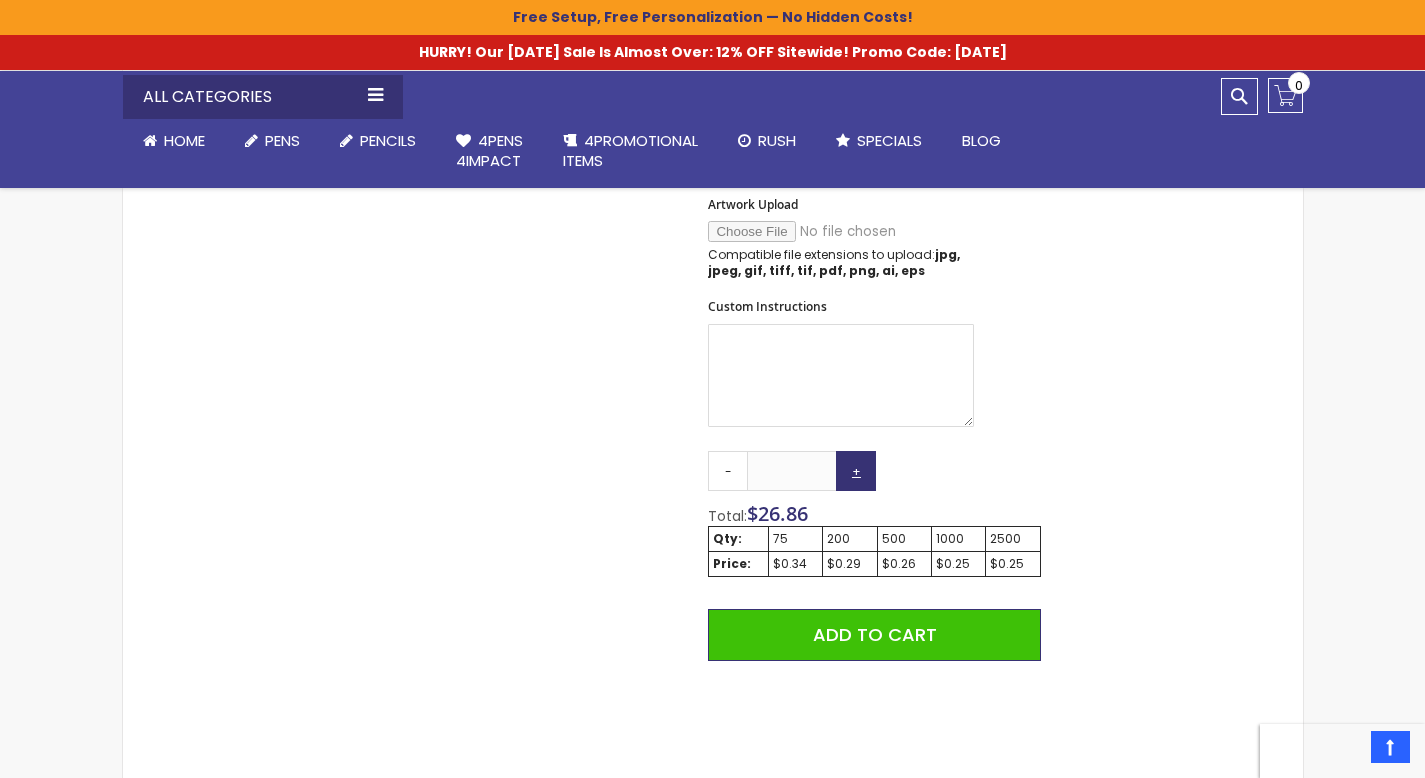 click on "+" at bounding box center [856, 471] 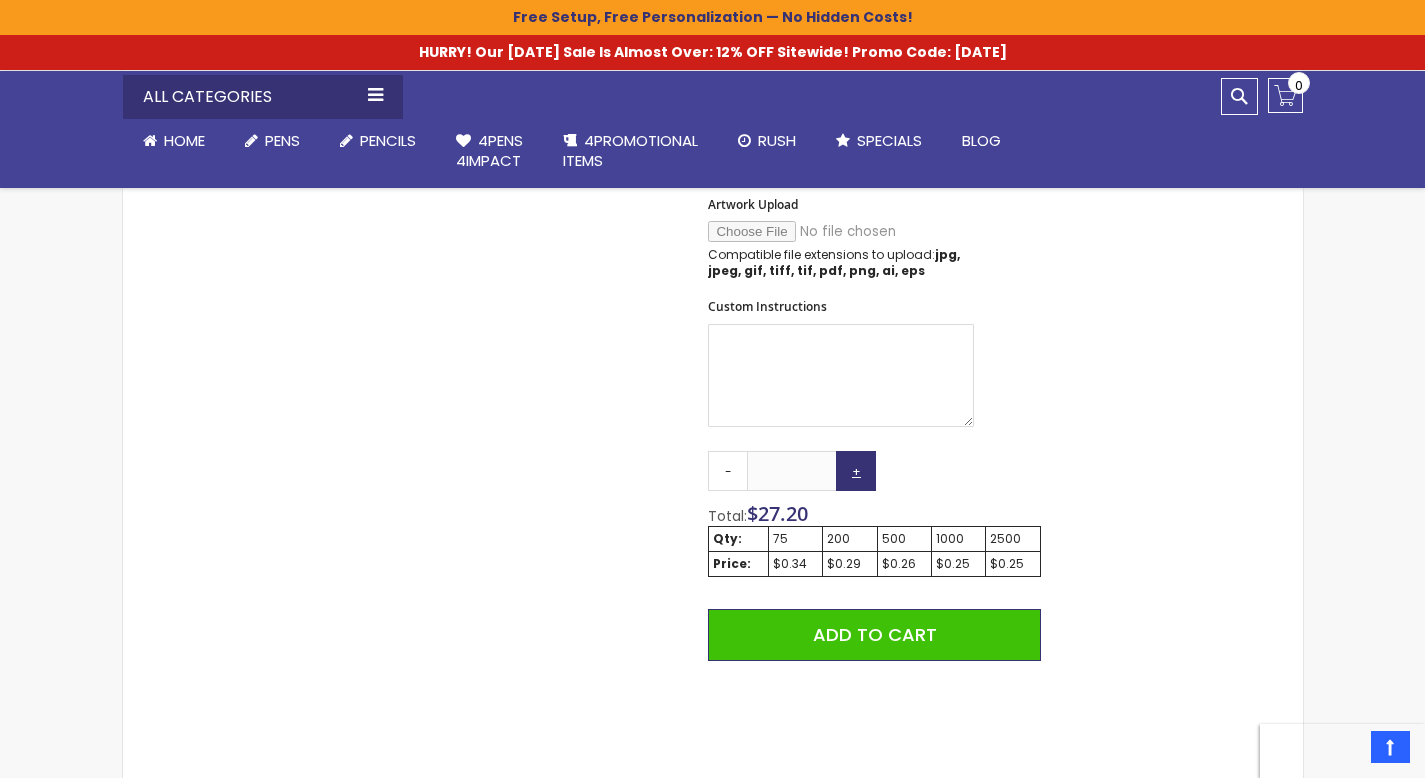 click on "+" at bounding box center [856, 471] 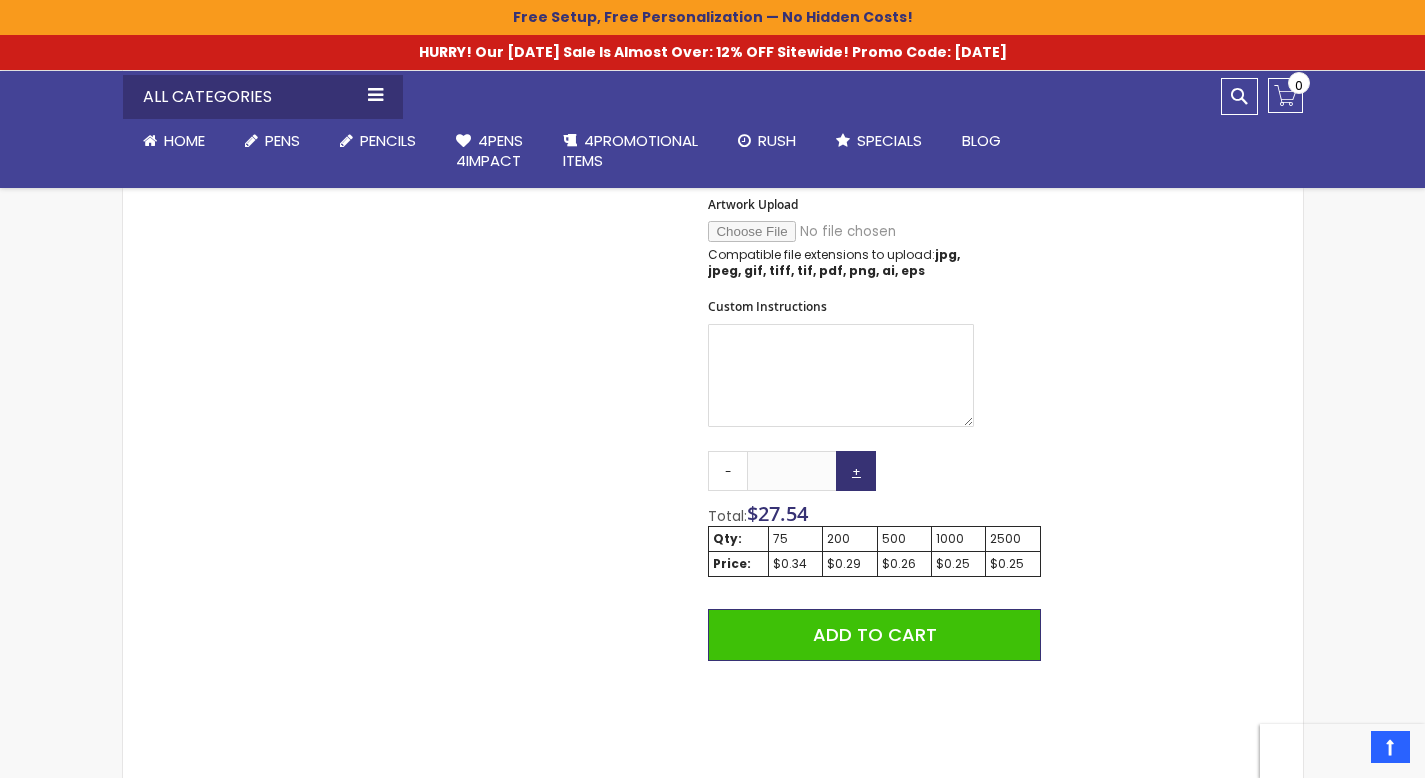 click on "+" at bounding box center [856, 471] 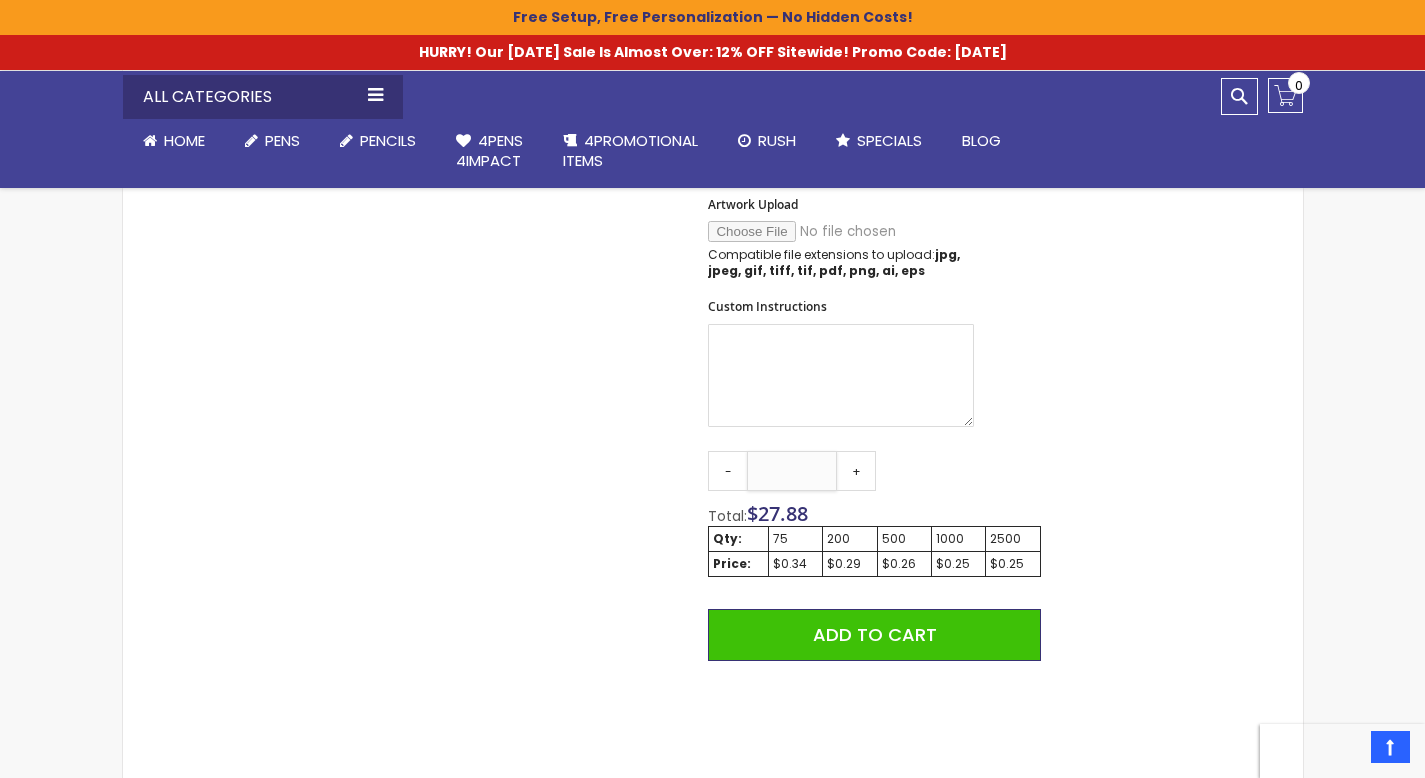 drag, startPoint x: 806, startPoint y: 468, endPoint x: 767, endPoint y: 469, distance: 39.012817 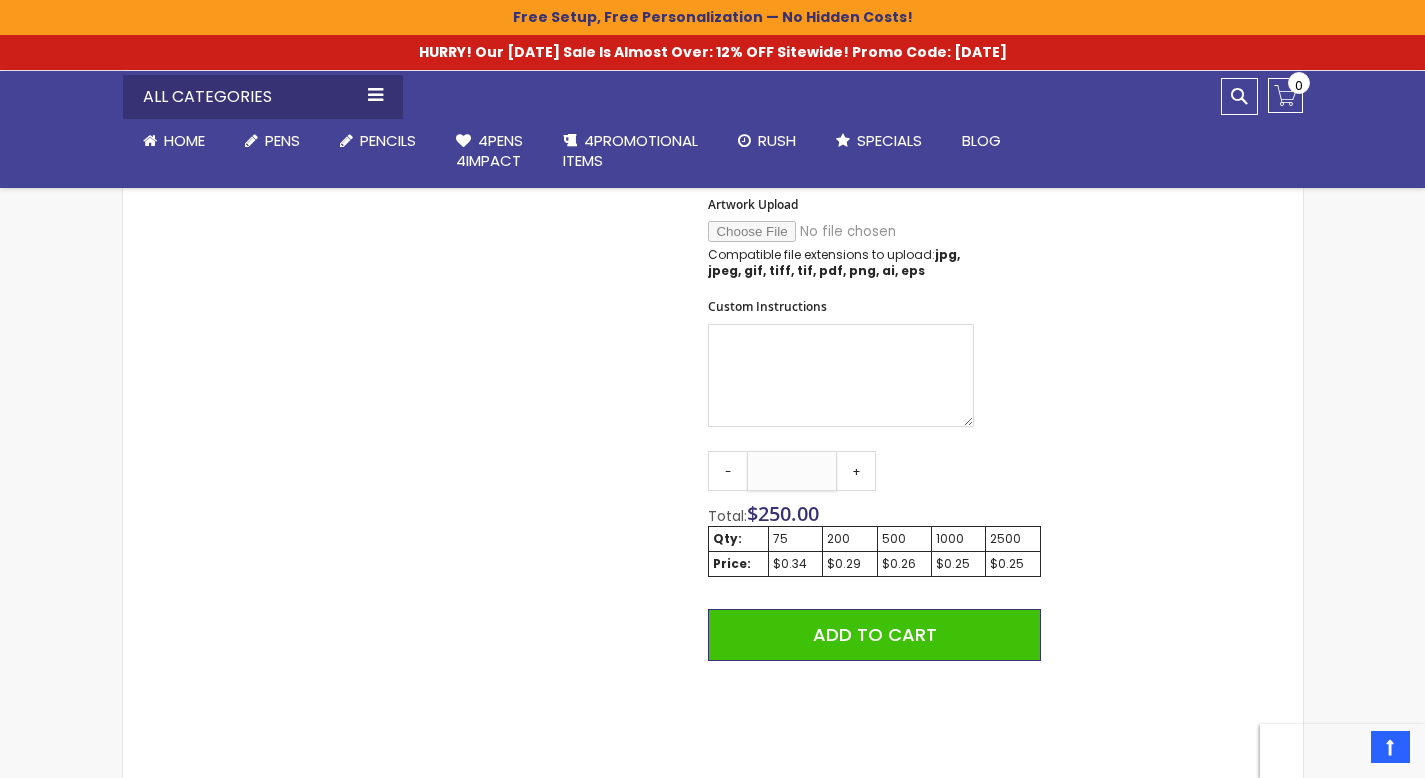 type on "****" 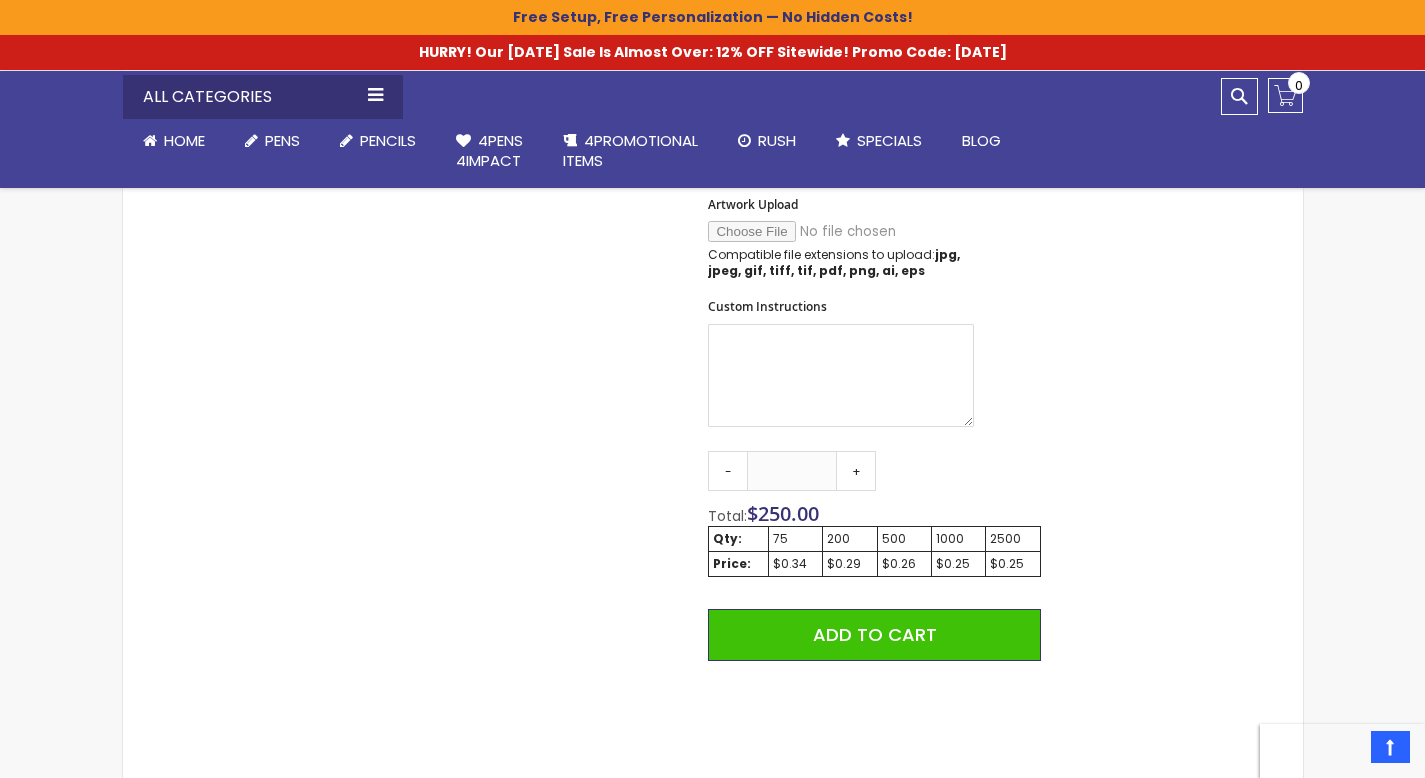 click on "Qty
-
****
+
Total:  $ 250.00
Qty:
75
200
500
1000
2500
Price:
$0.34
$0.29
$0.26
$0.25
$0.25
Add to Cart
@import url(//fonts.googleapis.com/css?family=Google+Sans_old:500) ••••••" at bounding box center [874, 645] 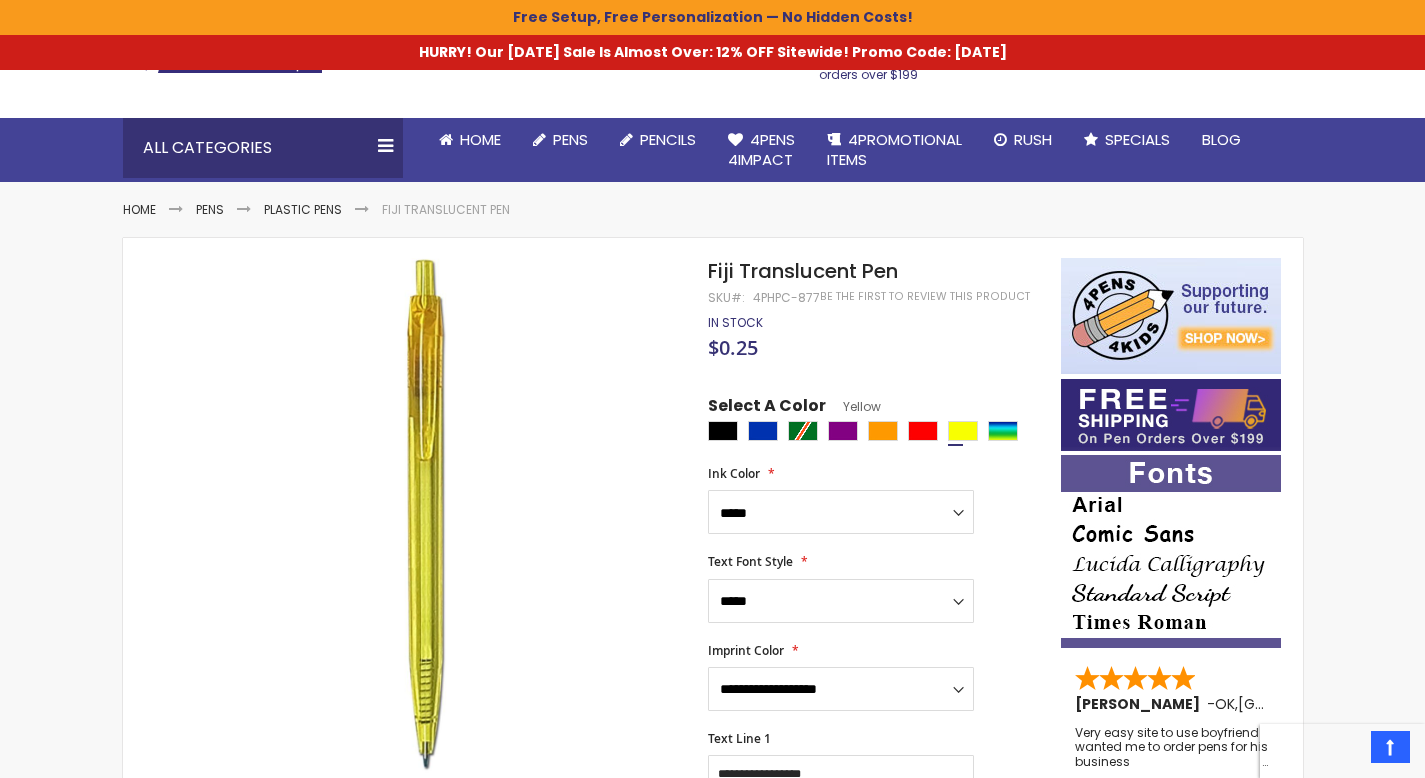 scroll, scrollTop: 126, scrollLeft: 0, axis: vertical 